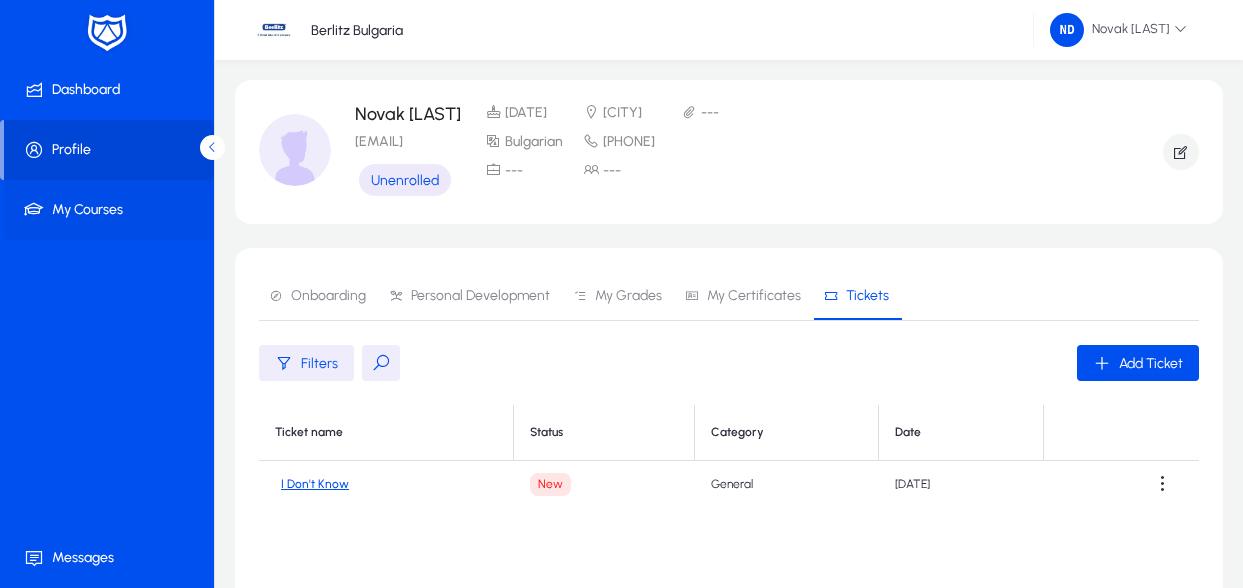 scroll, scrollTop: 100, scrollLeft: 0, axis: vertical 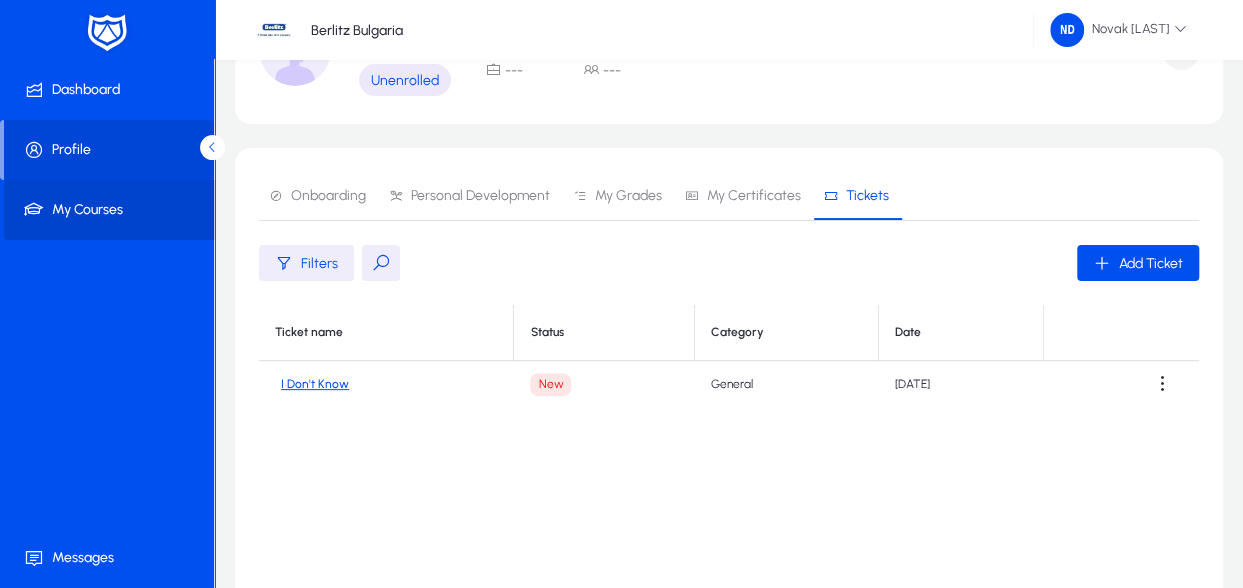 click on "My Courses" 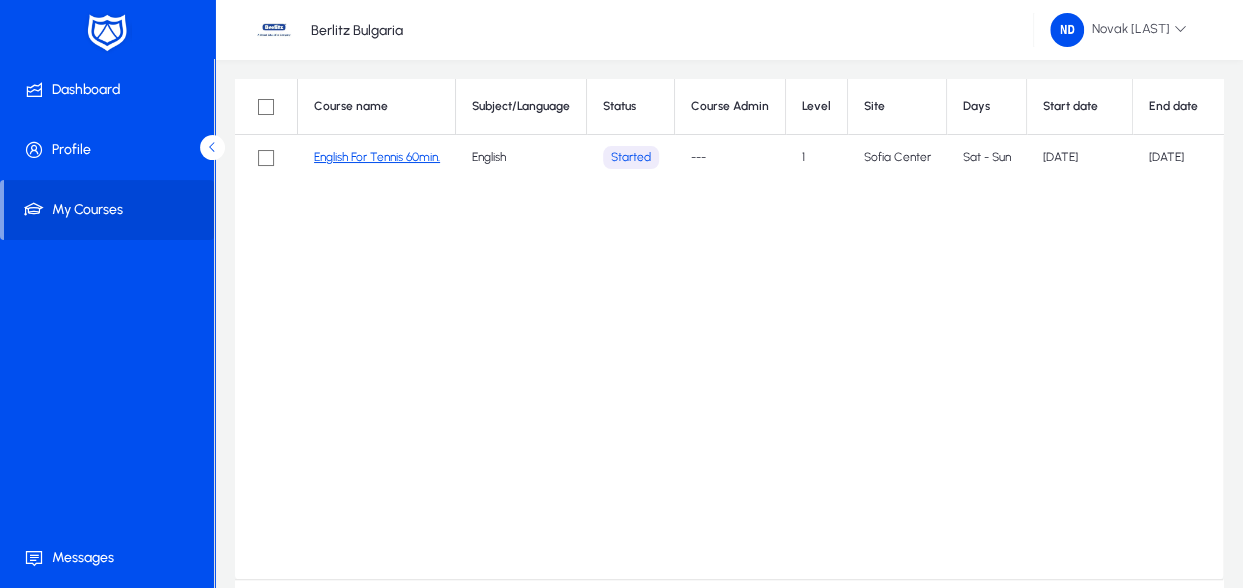 scroll, scrollTop: 0, scrollLeft: 0, axis: both 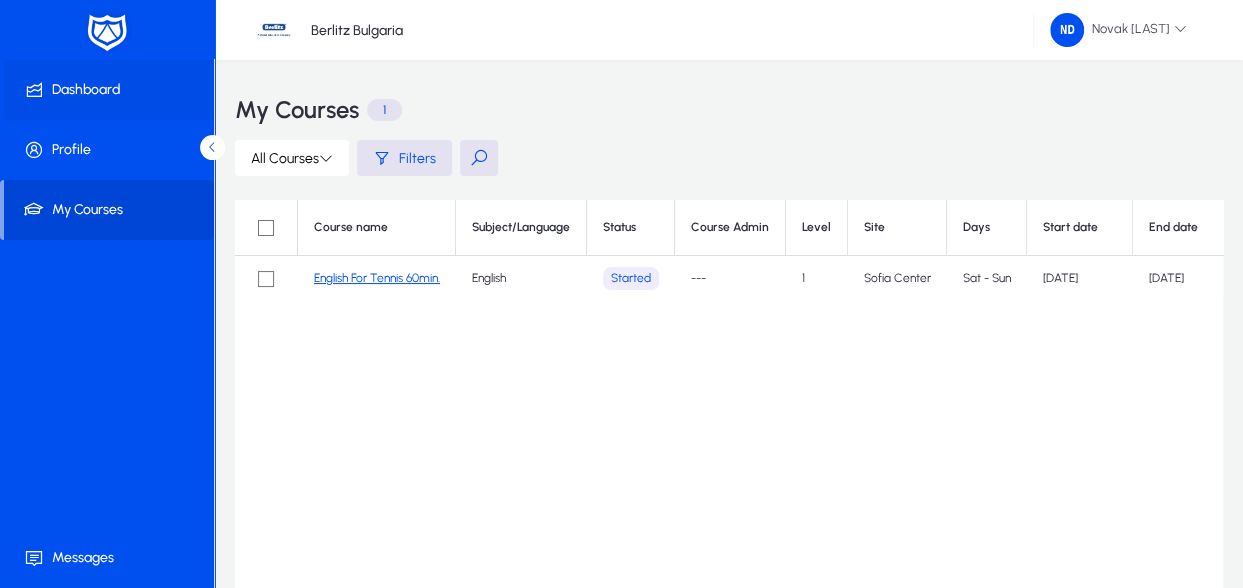 click on "Dashboard" 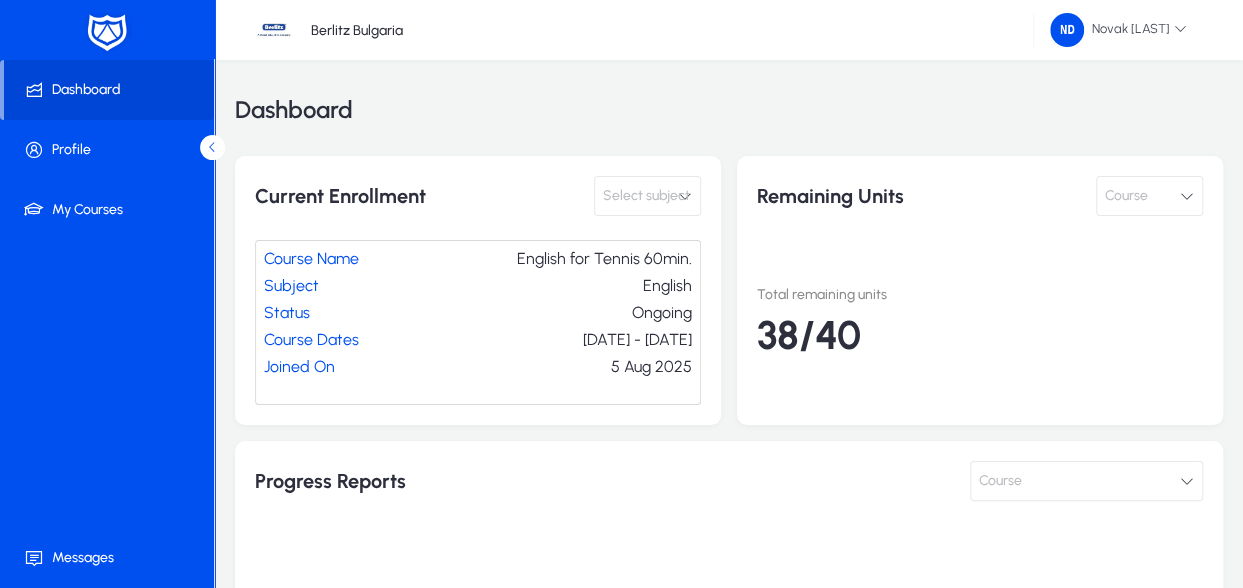 click 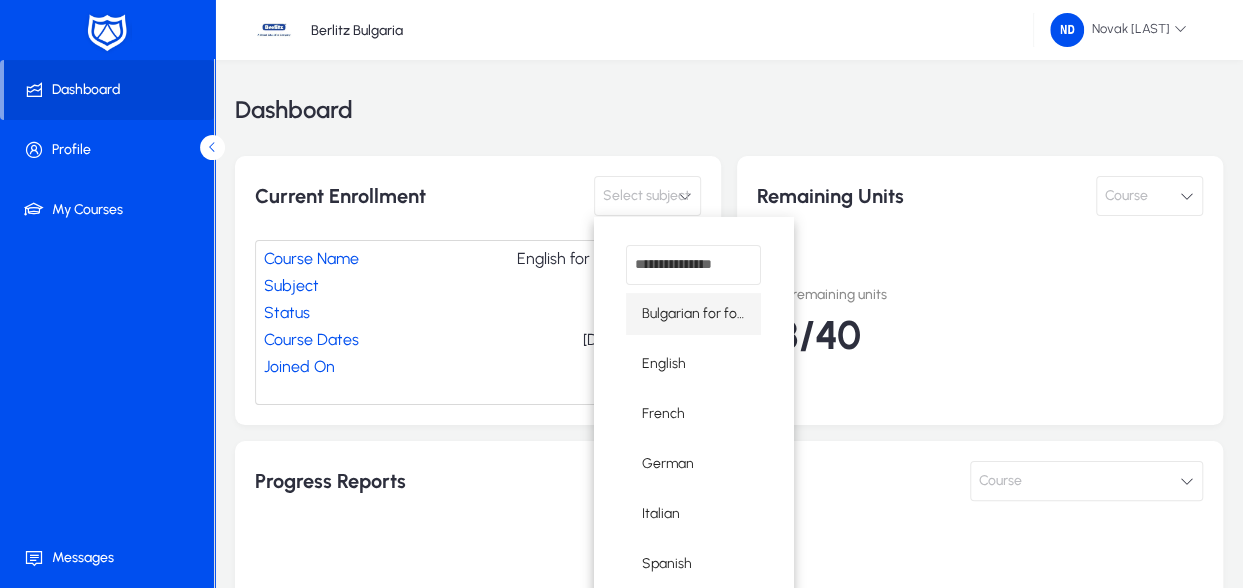 click at bounding box center (621, 294) 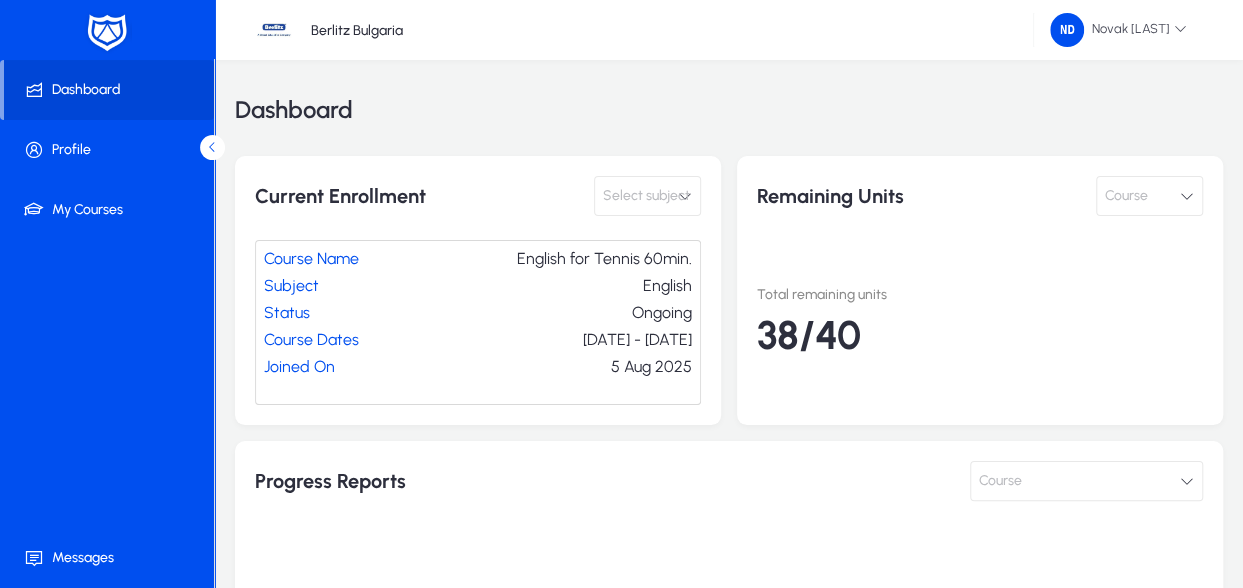 click on "Dashboard  Current Enrollment  Select subject     Course Name  English for Tennis 60min.  Subject  English  Status  Ongoing  Course Dates  [DATE] - [DATE]  Joined On  [DATE]   Remaining Units  Course     Total remaining units 38/40  My Calendar  Course      Today  August 2025 Day Week Month  Monday   Tuesday   Wednesday   Thursday   Friday   Saturday   Sunday  28 29 30 31 1 2 1 3 4 5 6 7 8 1 9 1 10 11 12 13 14 15 1 16 1 17 18 19 20 21 22 1 23 1 24 25 26 27 28 29 1 30 1 31  Progress Reports  Course     No progress reports yet." 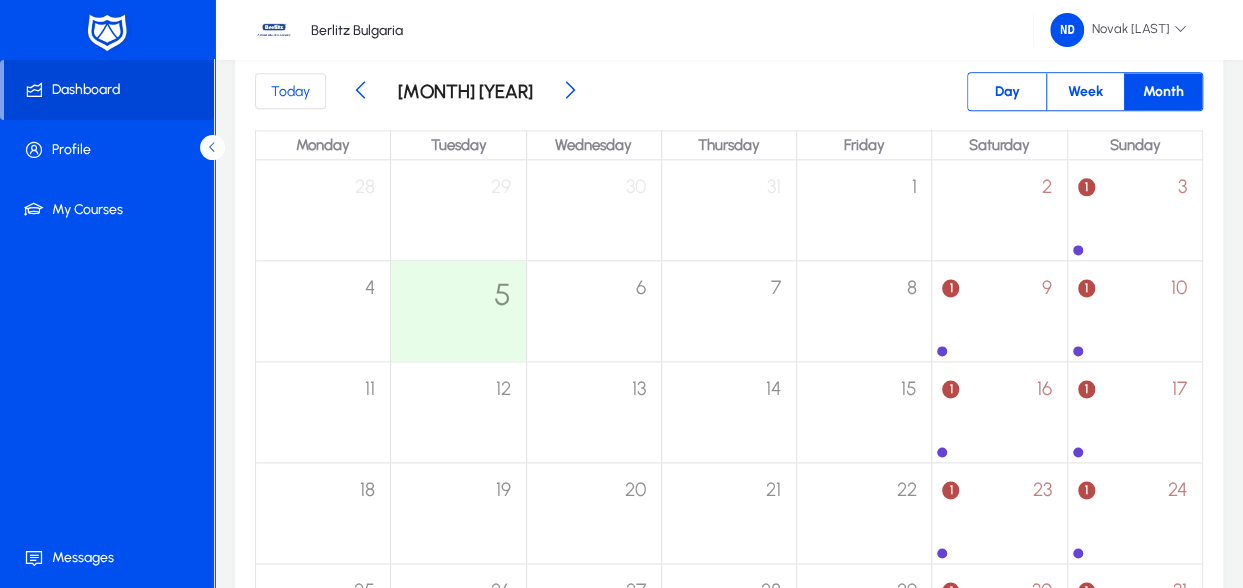 scroll, scrollTop: 1200, scrollLeft: 0, axis: vertical 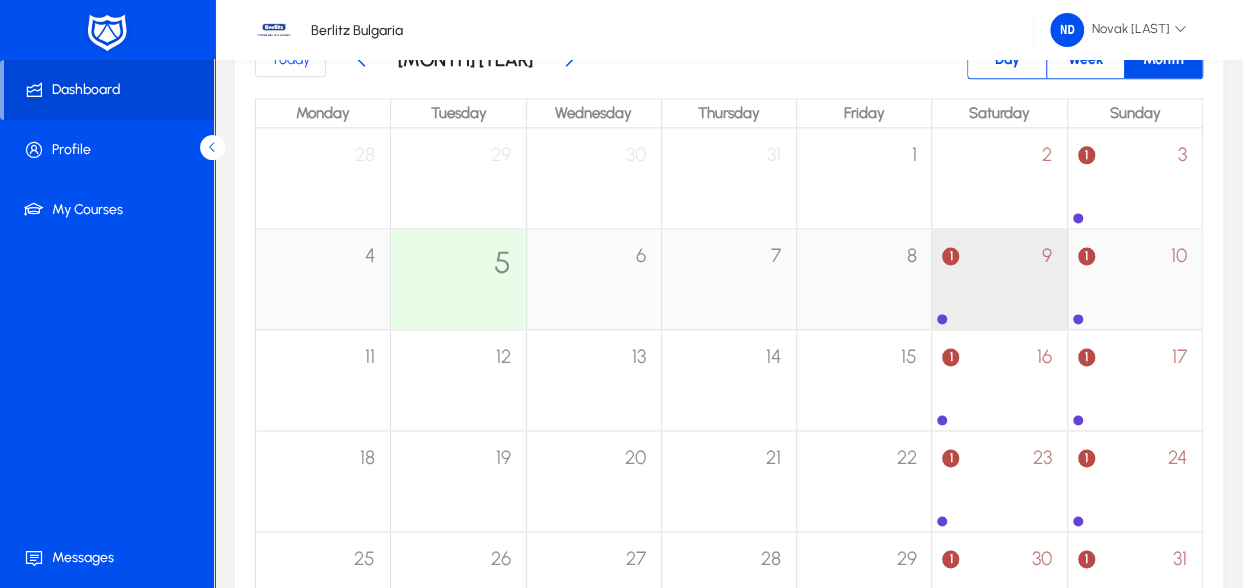 click 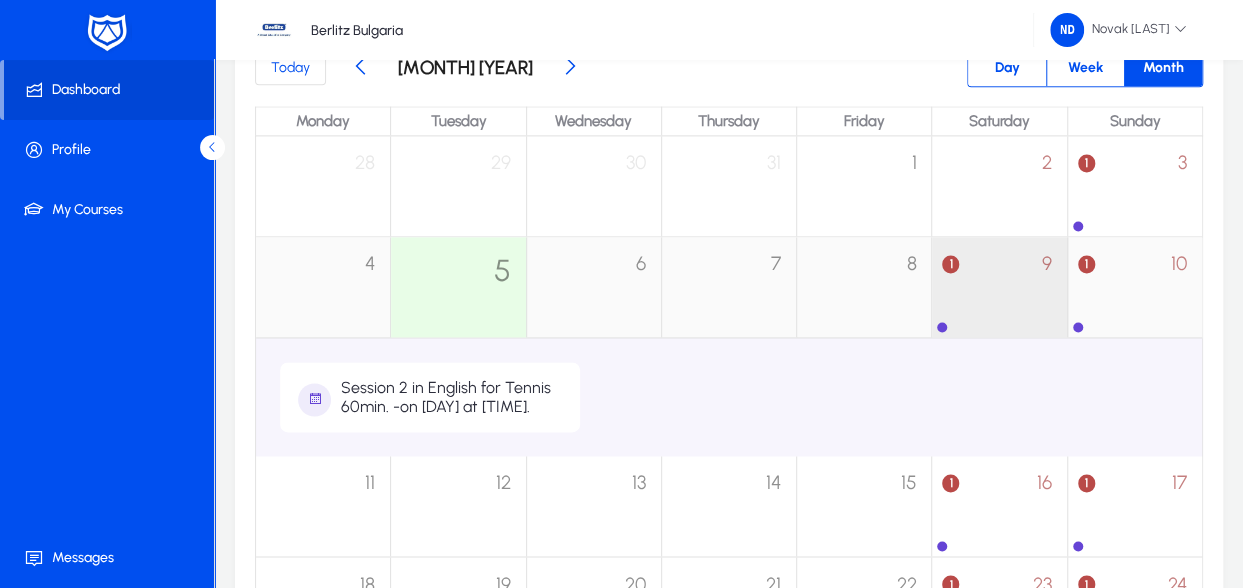 scroll, scrollTop: 1336, scrollLeft: 0, axis: vertical 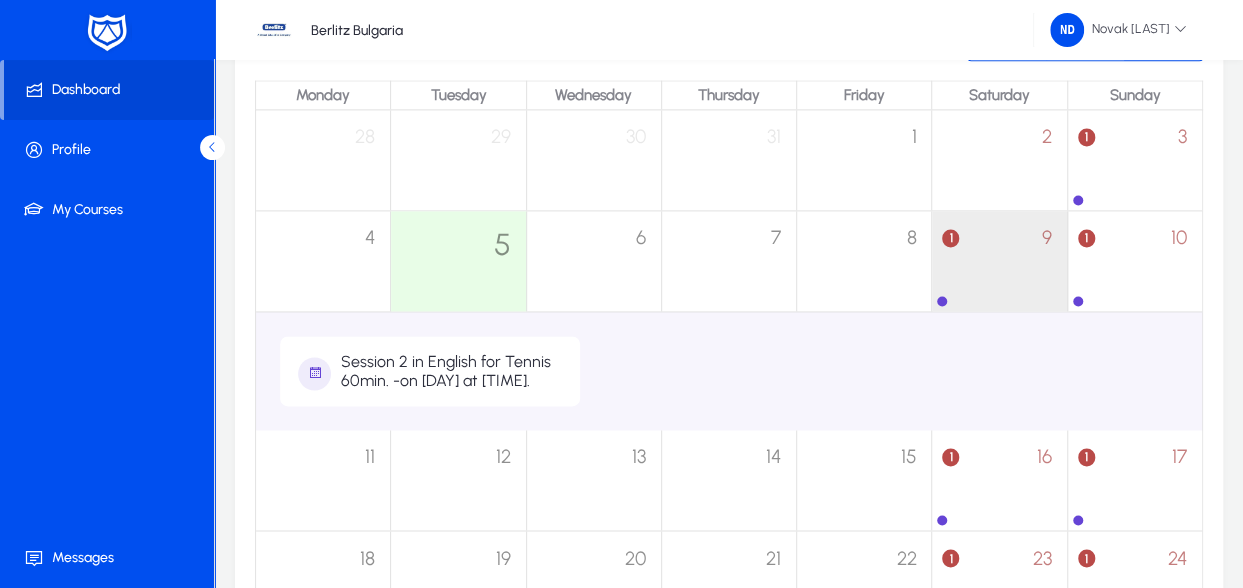 click on "Session 2 in English for Tennis 60min. -    on [DAY] at [TIME]." 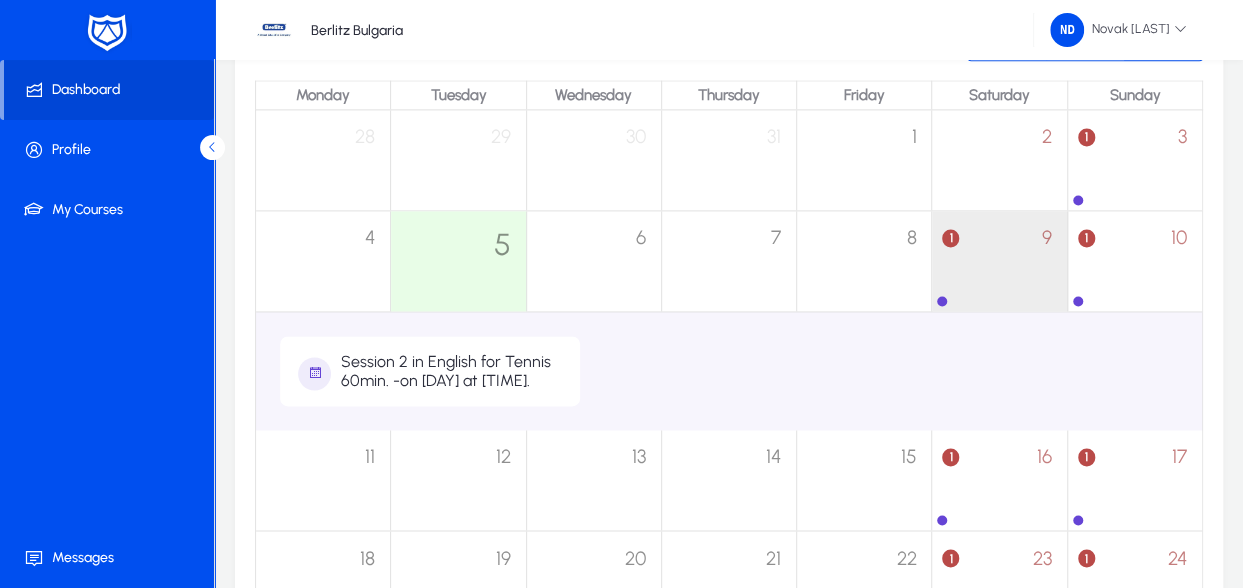 drag, startPoint x: 378, startPoint y: 397, endPoint x: 412, endPoint y: 391, distance: 34.525352 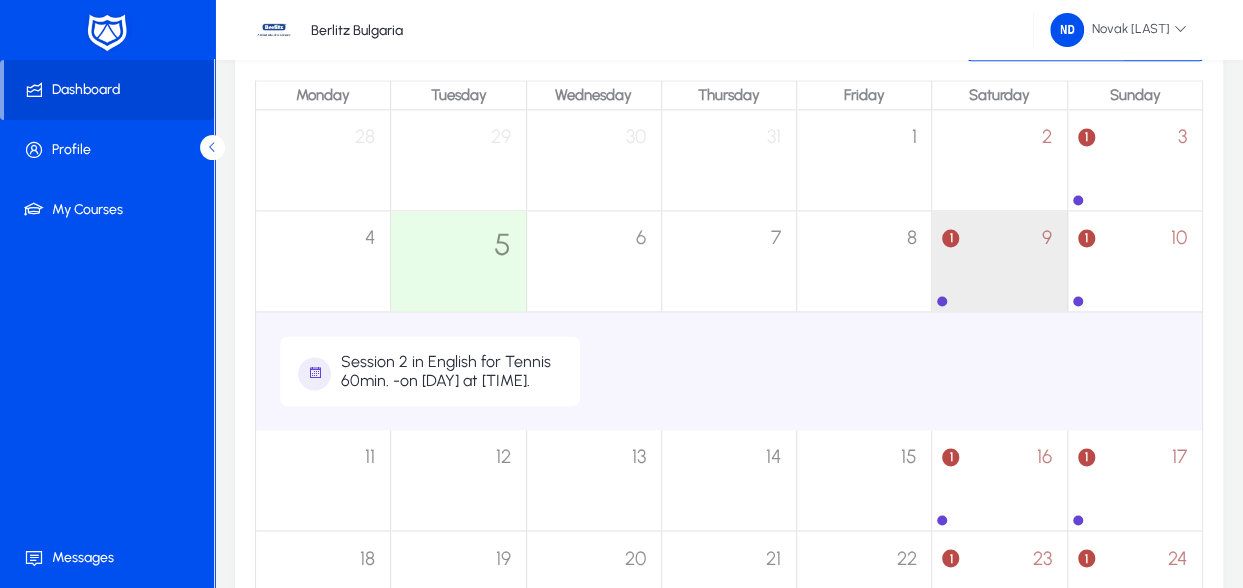 click on "Session 2 in English for Tennis 60min. -    on [DAY] at [TIME]." 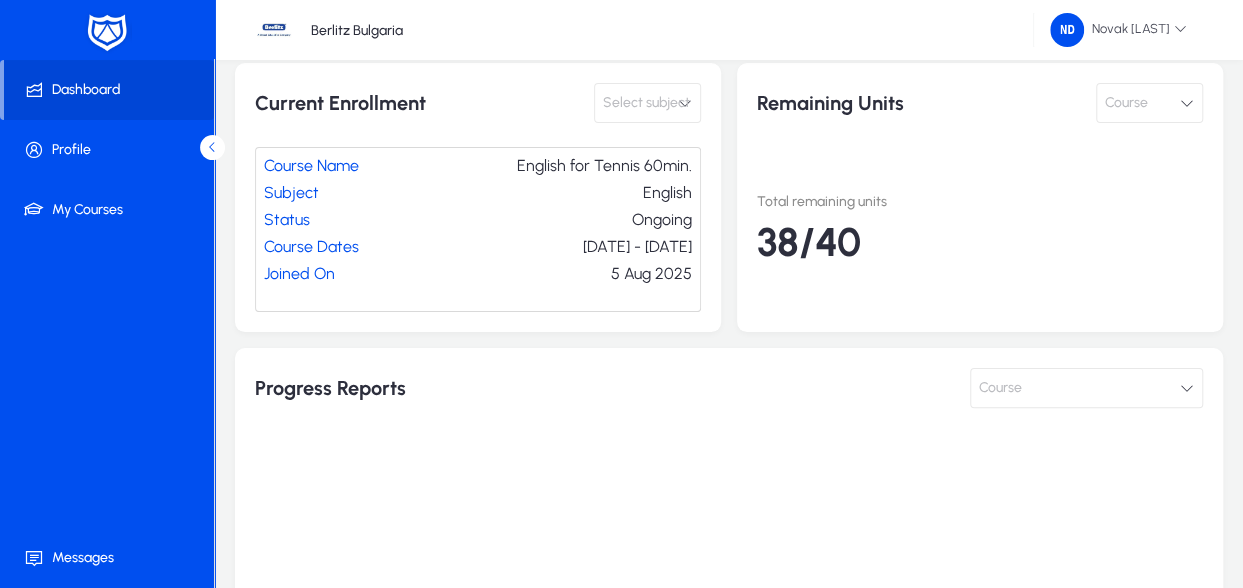 scroll, scrollTop: 0, scrollLeft: 0, axis: both 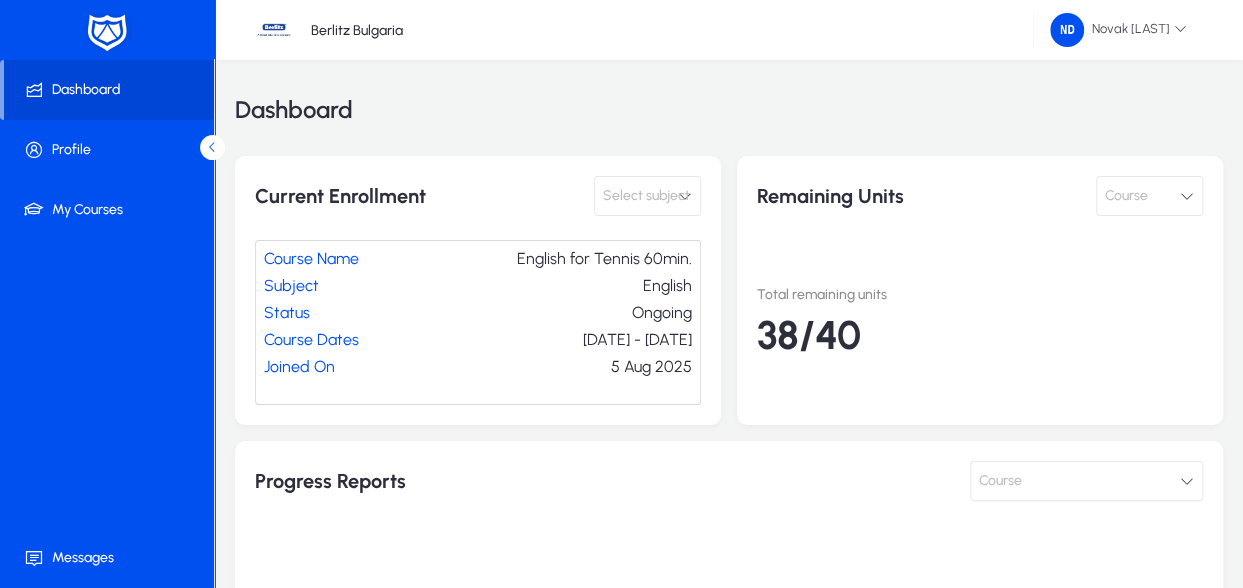 click on "Select subject" 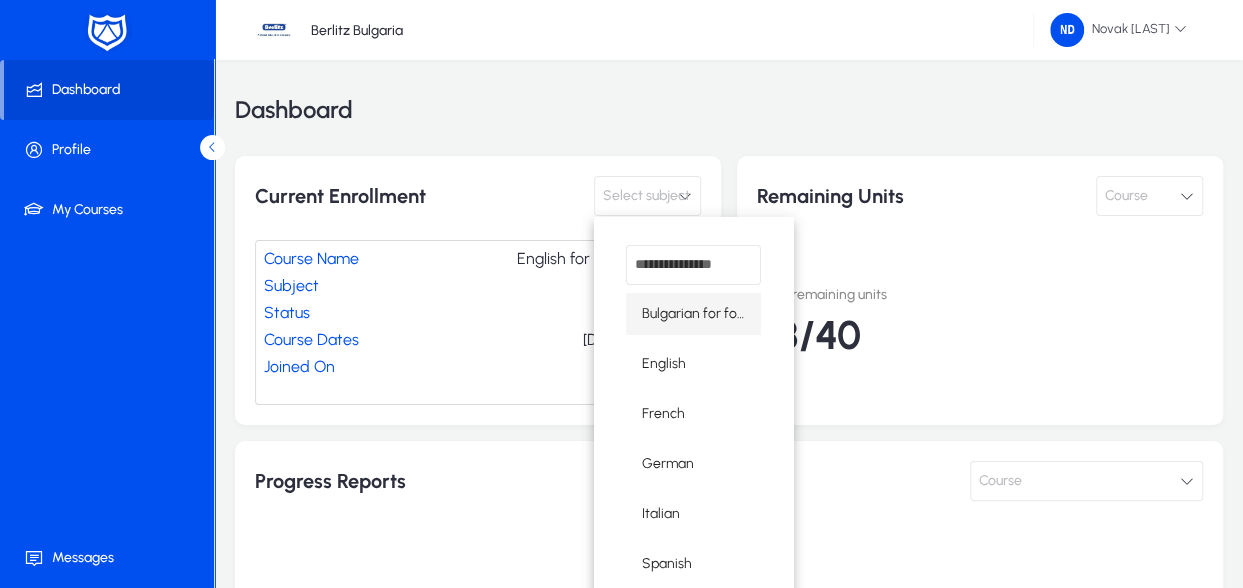 click at bounding box center [621, 294] 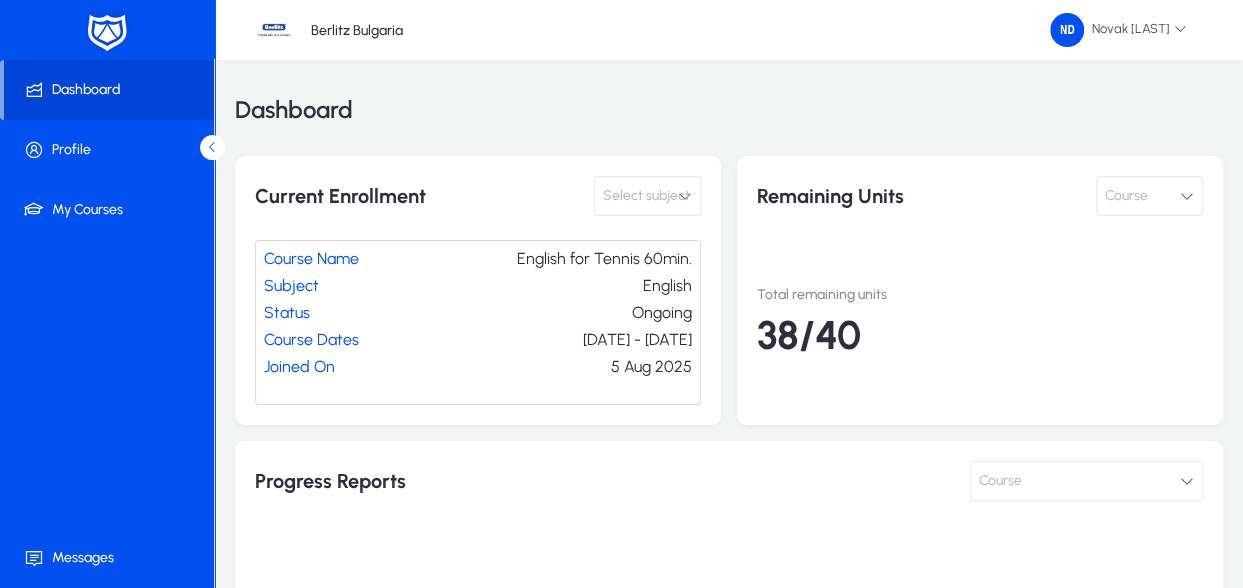 click on "Course Name  English for Tennis 60min.  Subject  English  Status  Ongoing  Course Dates  [DATE] - [DATE]  Joined On  [DATE]" 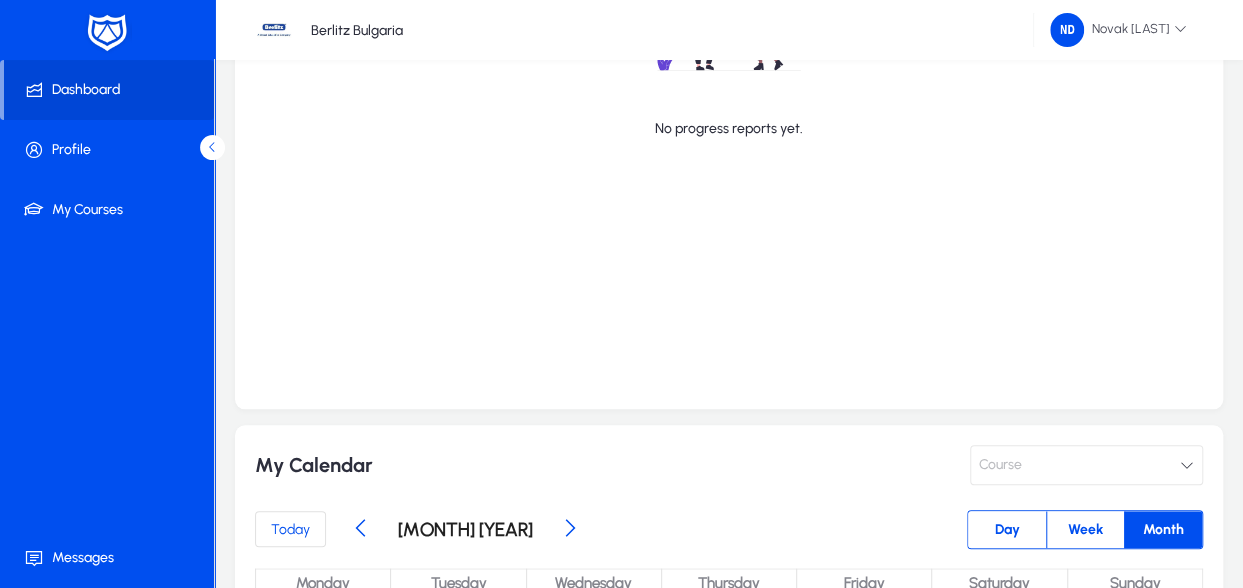 scroll, scrollTop: 837, scrollLeft: 0, axis: vertical 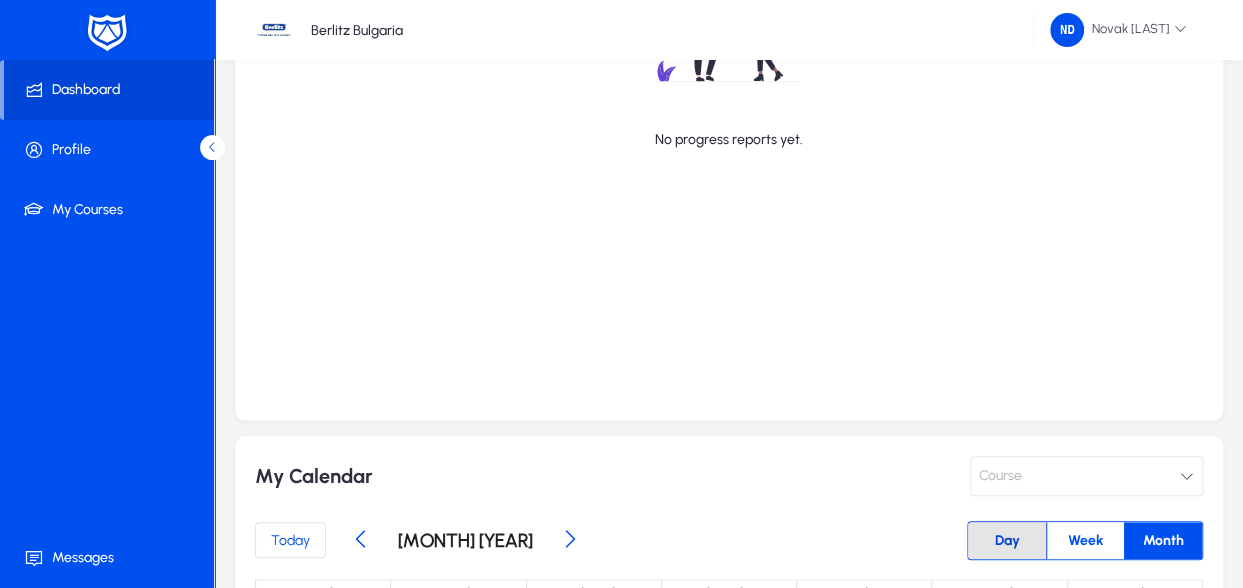 click on "Day" at bounding box center (1007, 540) 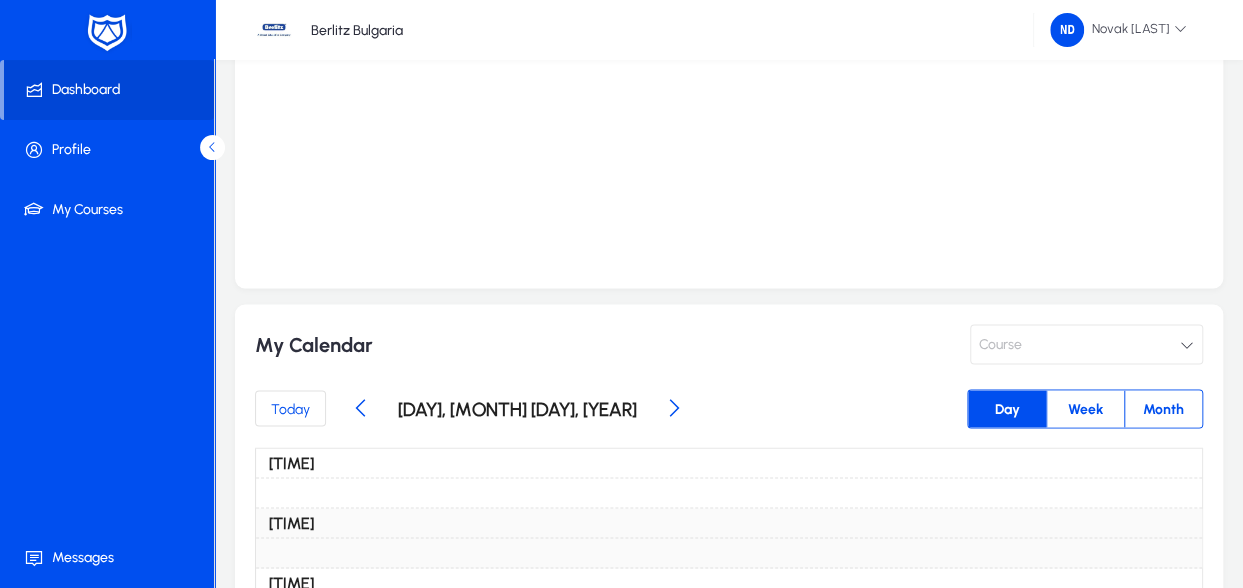 scroll, scrollTop: 1908, scrollLeft: 0, axis: vertical 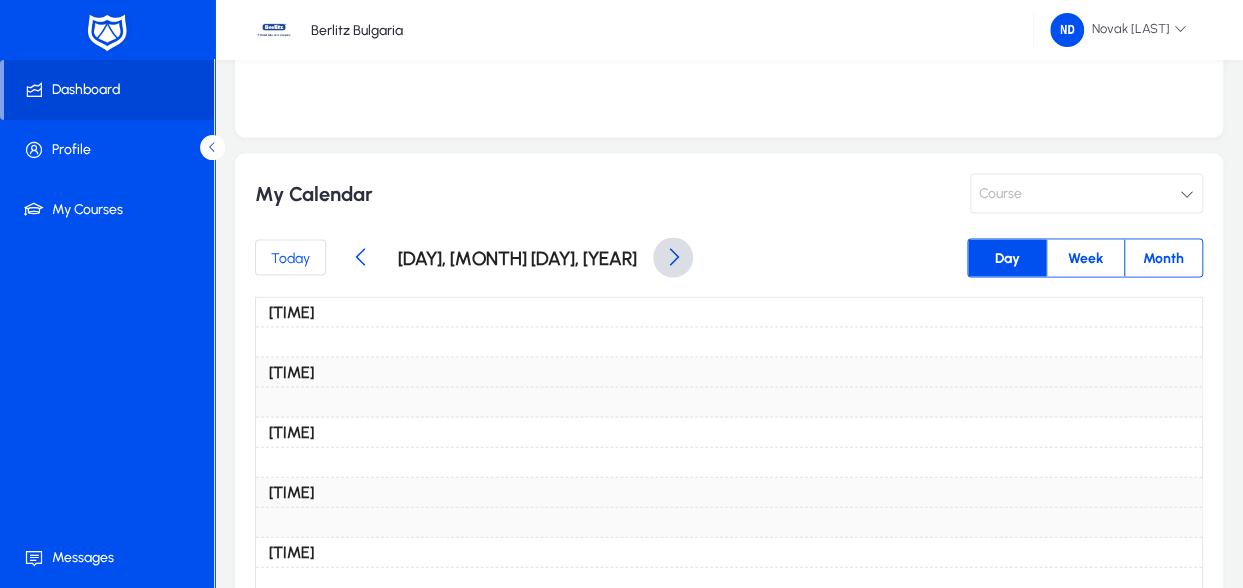 click 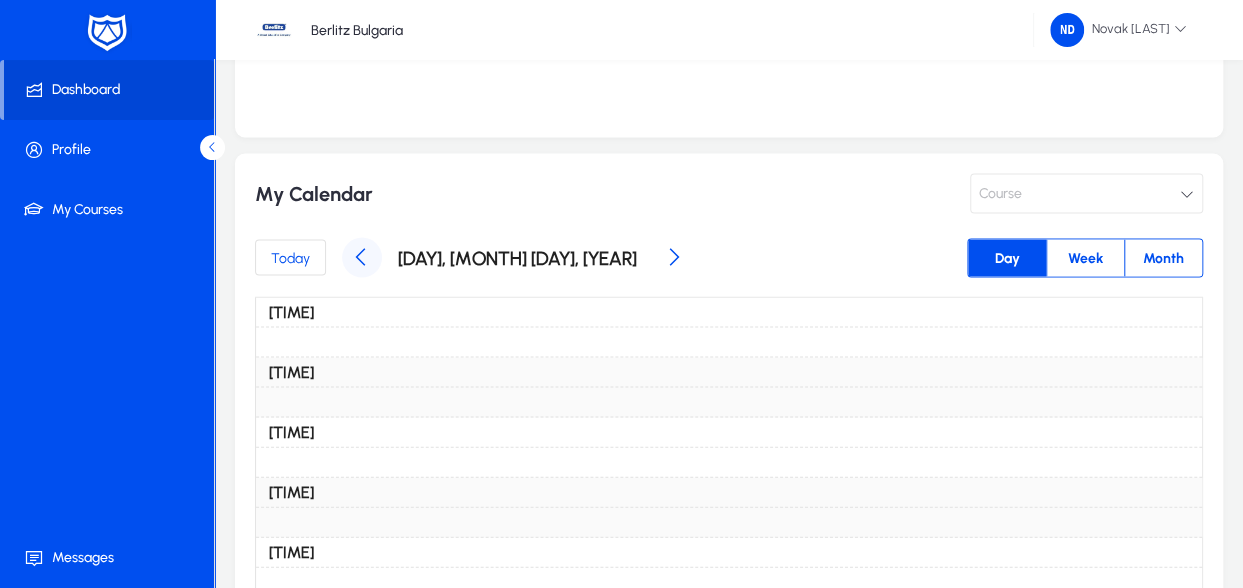 click 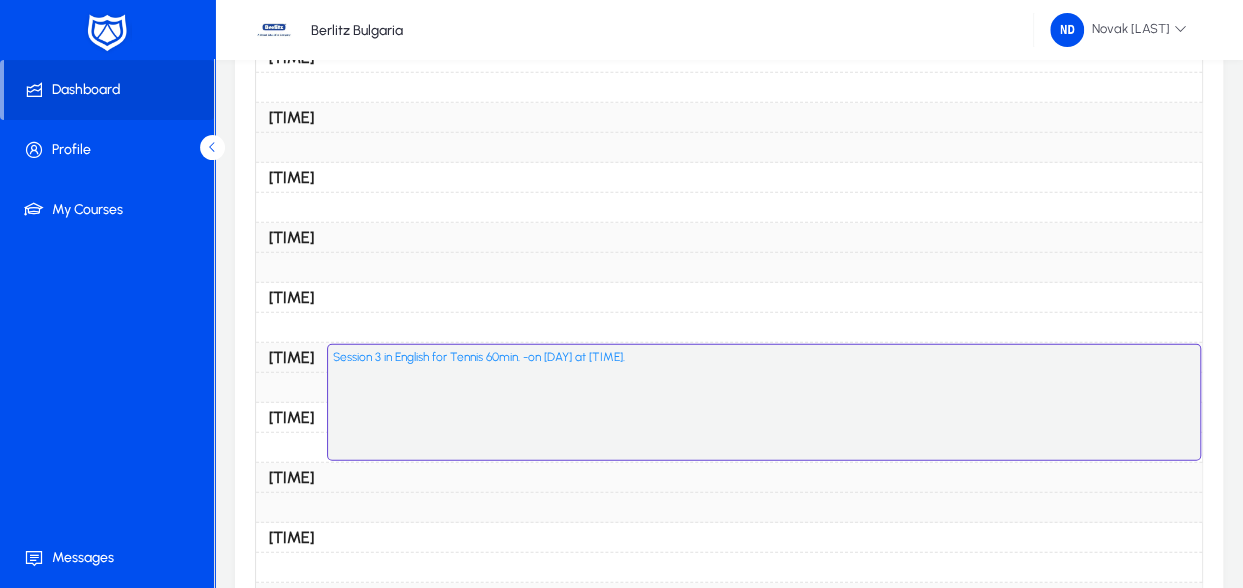 scroll, scrollTop: 2708, scrollLeft: 0, axis: vertical 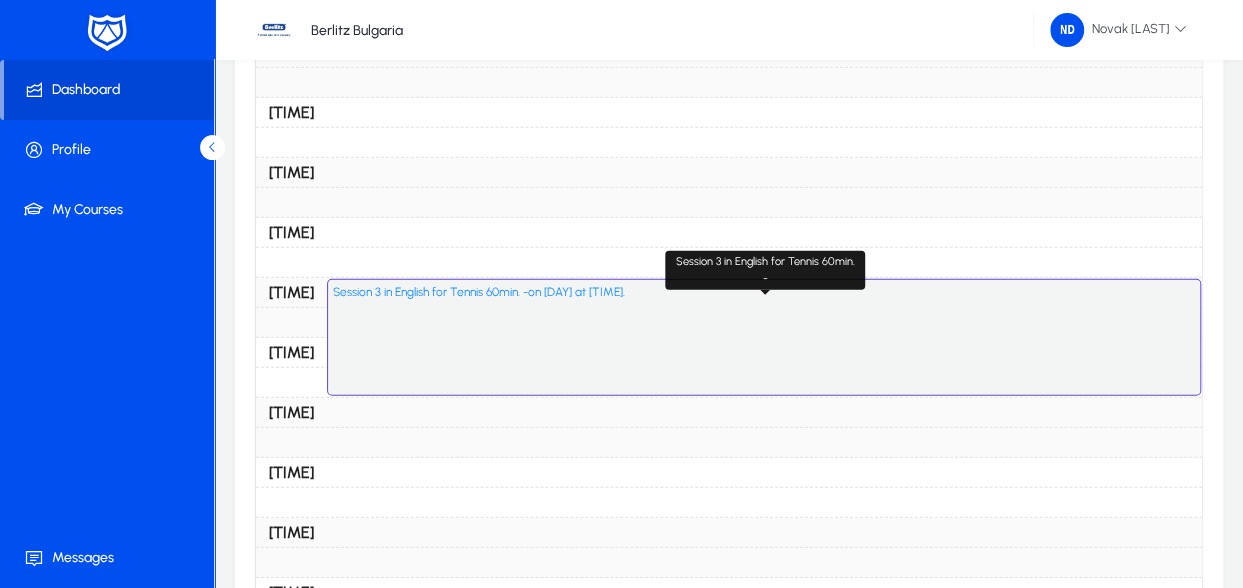click on "Session 3 in English for Tennis 60min. -    on [DAY] at [TIME]." 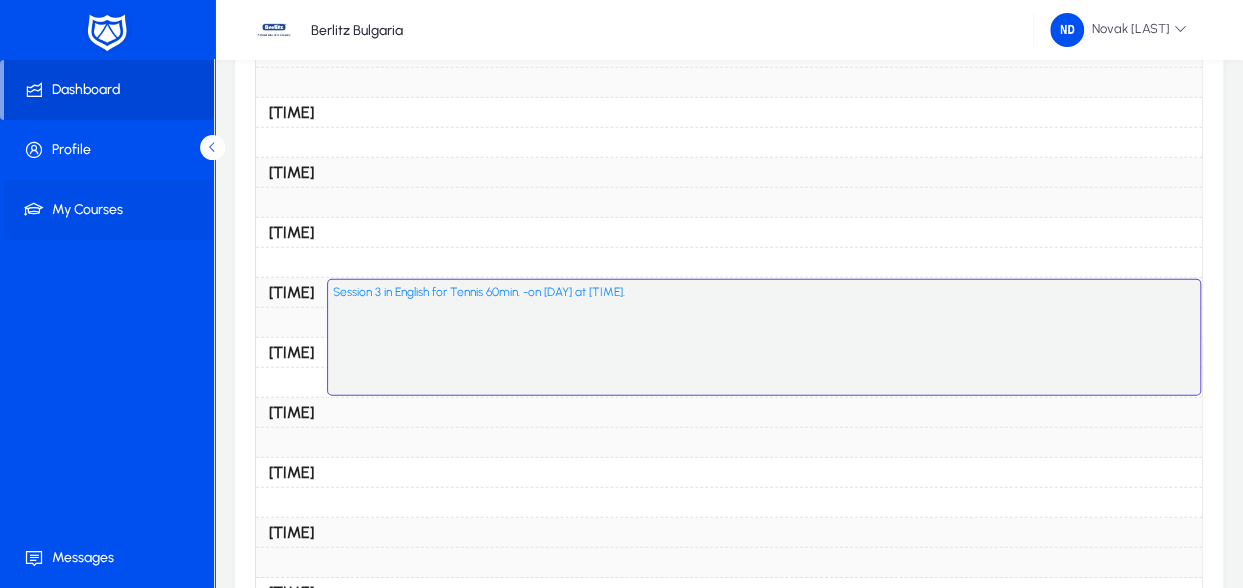 click on "My Courses" 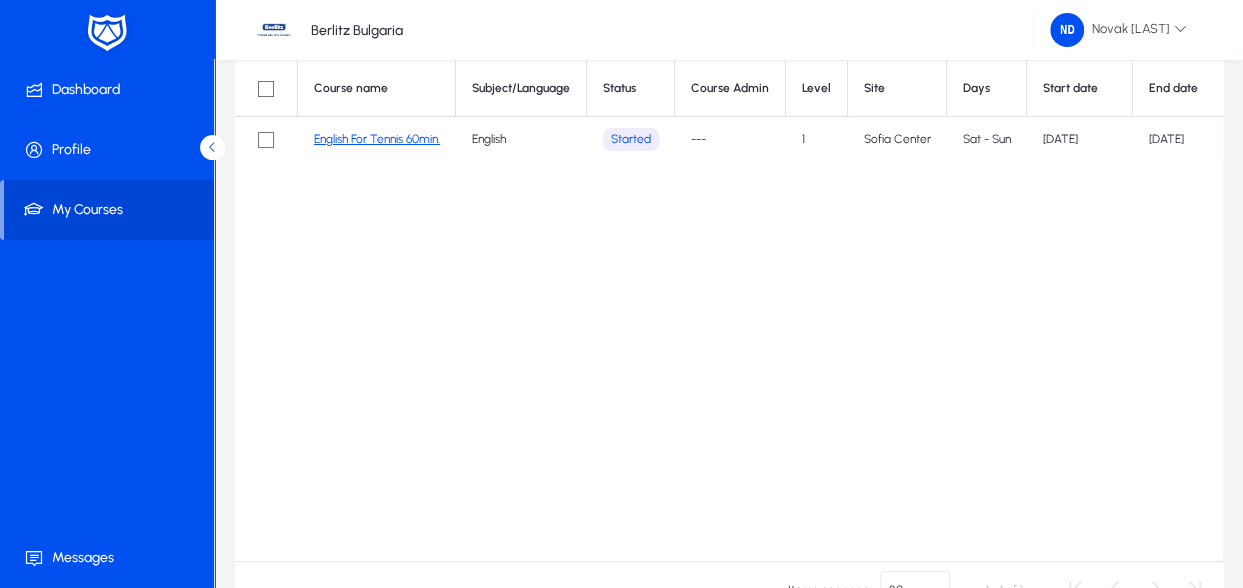 scroll, scrollTop: 0, scrollLeft: 0, axis: both 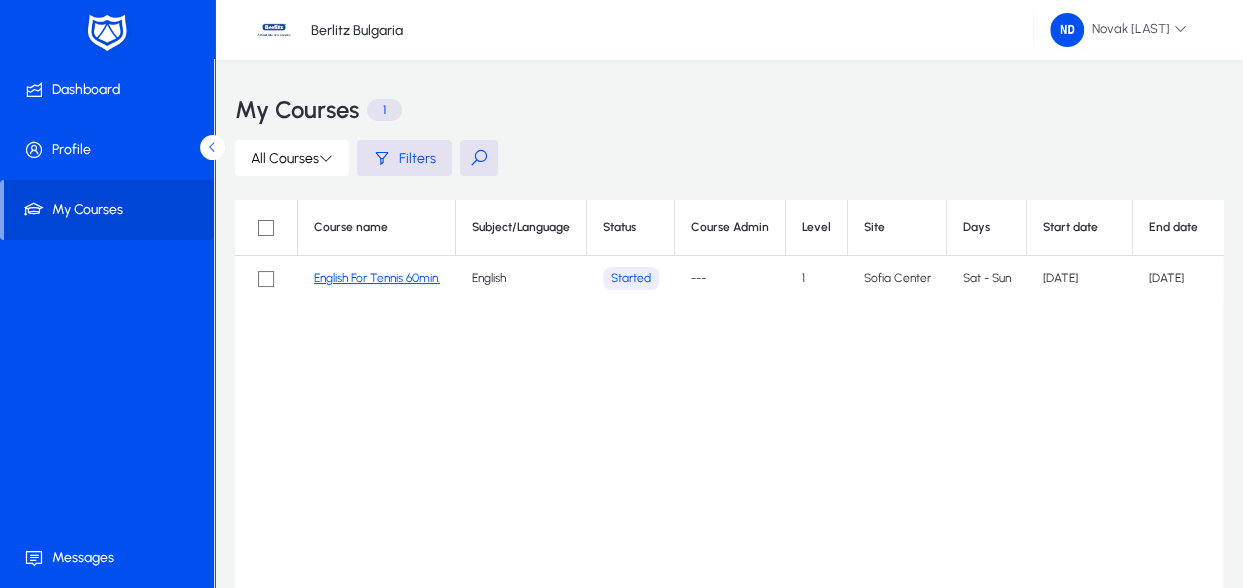 click on "English For Tennis 60min." 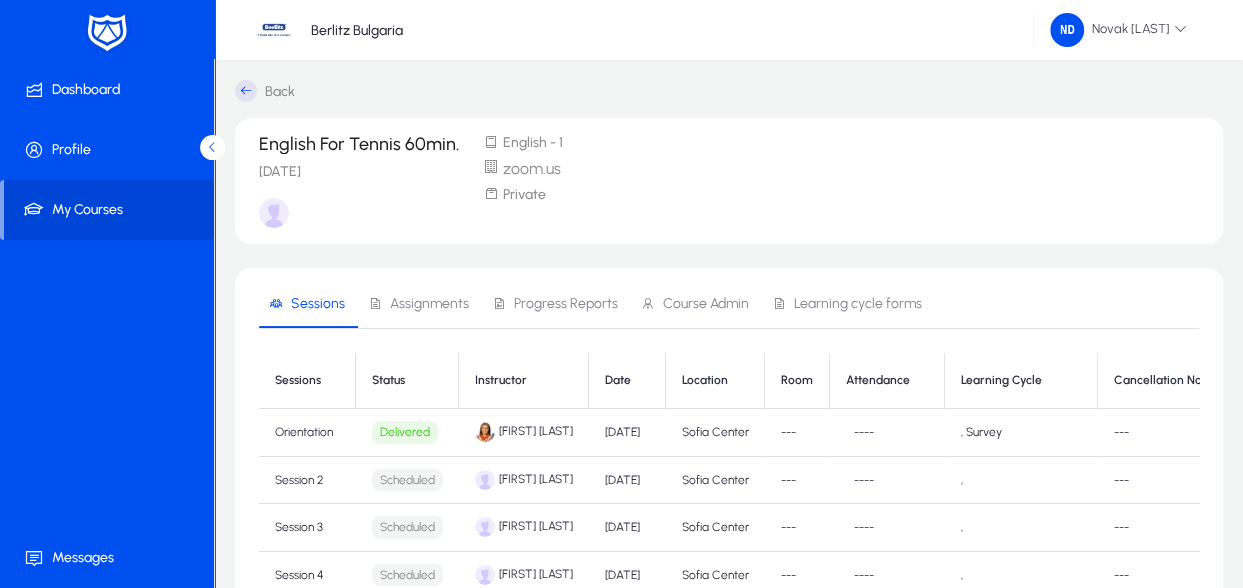 click on "zoom.us" 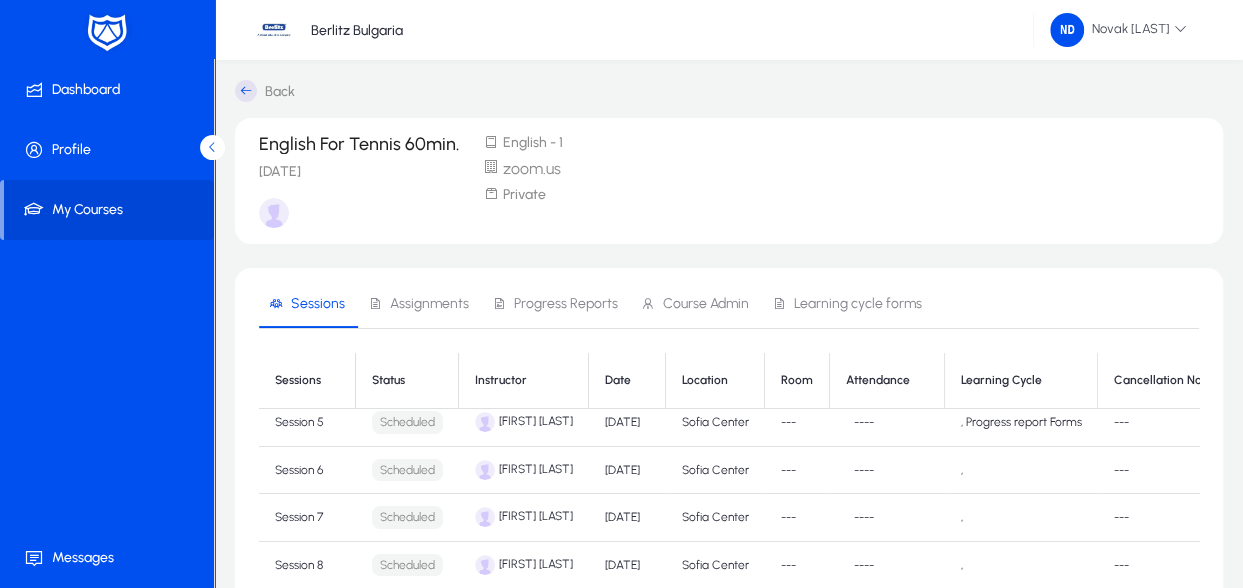scroll, scrollTop: 0, scrollLeft: 0, axis: both 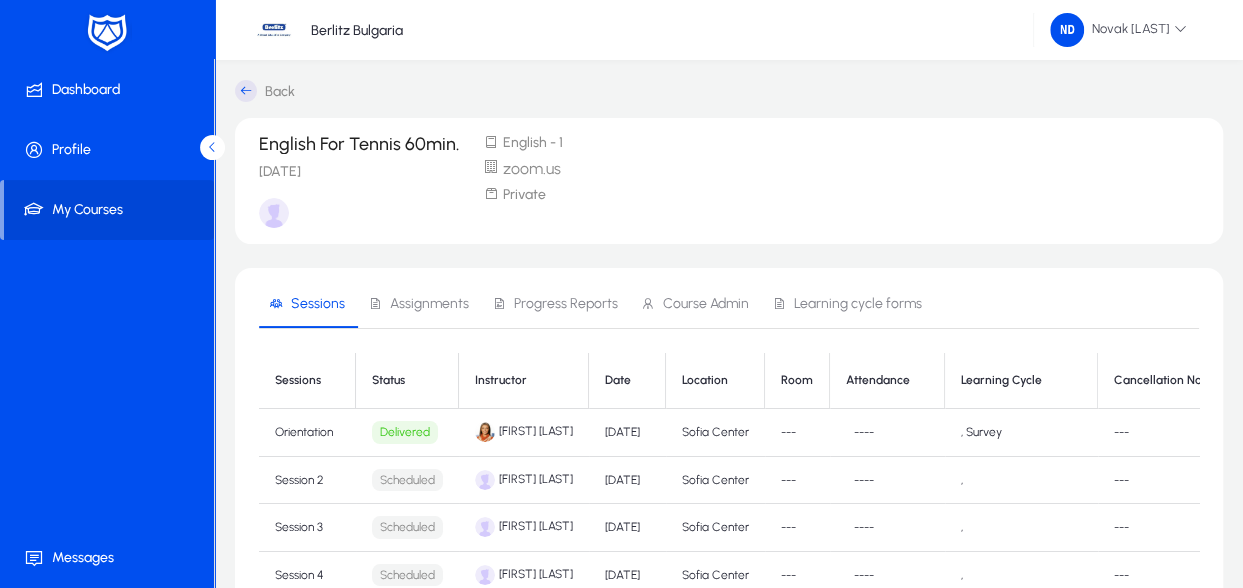 click on ", Survey" 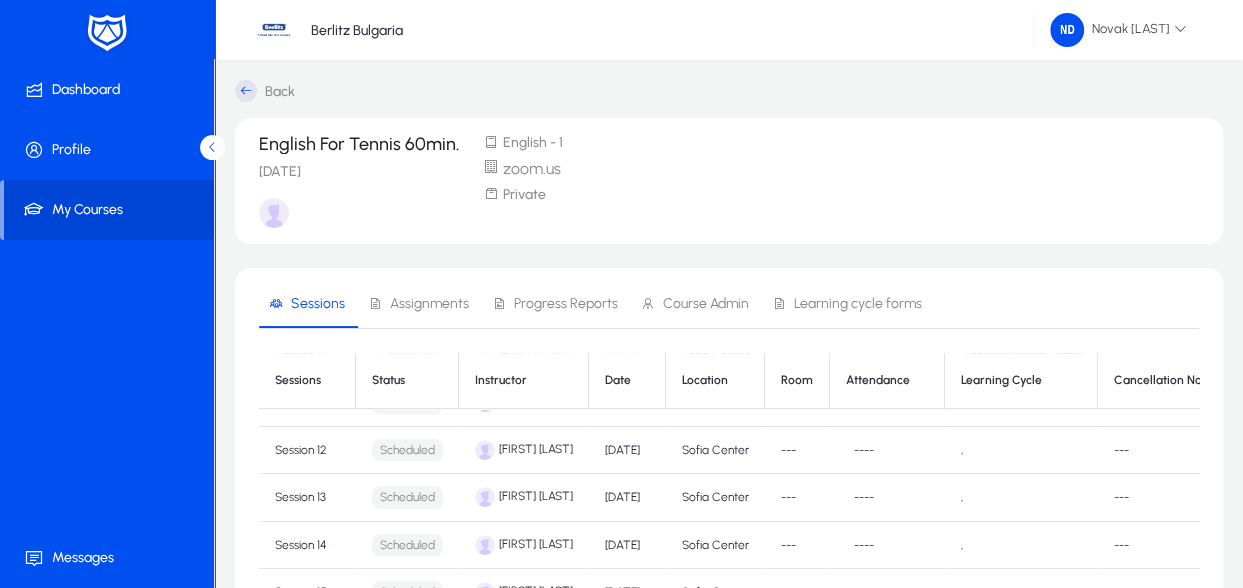 scroll, scrollTop: 514, scrollLeft: 0, axis: vertical 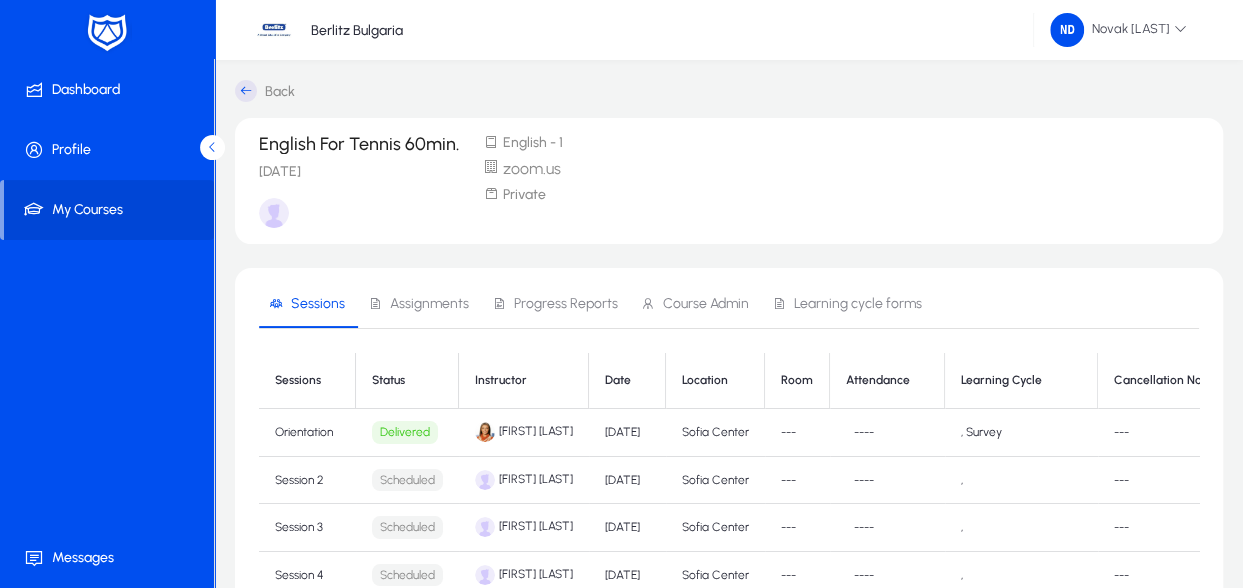 click on "Assignments" at bounding box center (429, 304) 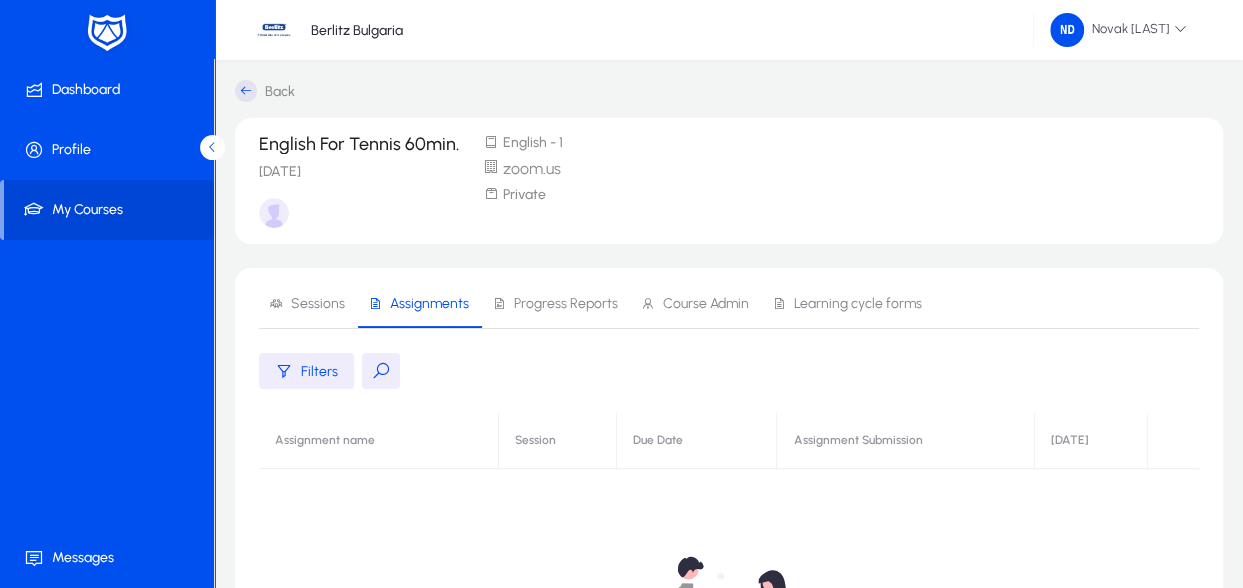 click on "Progress Reports" at bounding box center [566, 304] 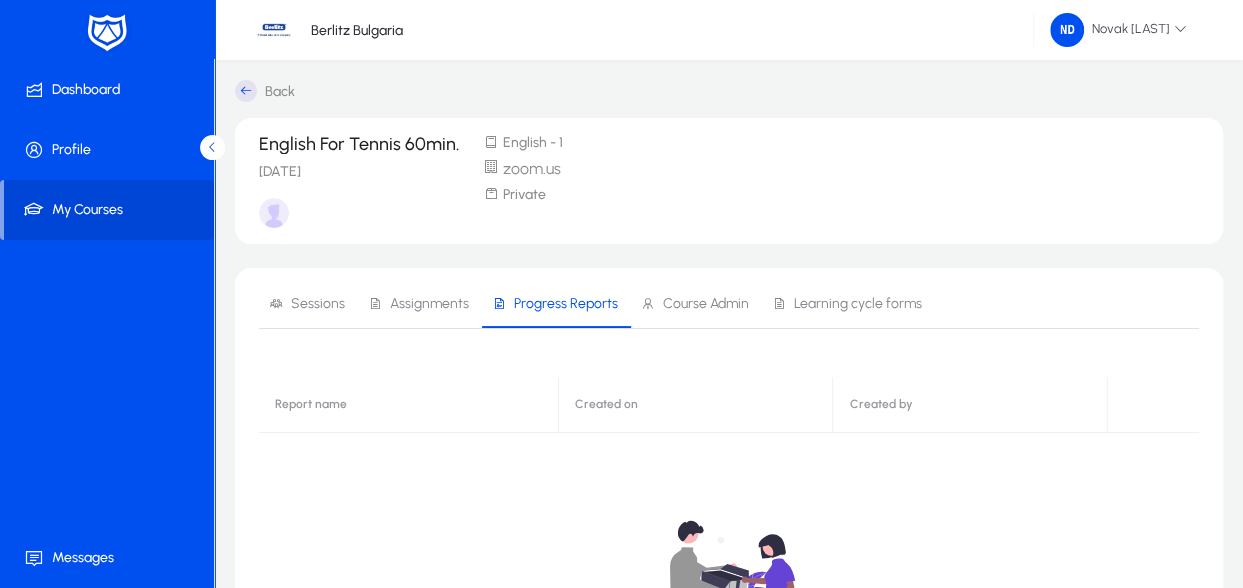 click on "Learning cycle forms" at bounding box center [858, 304] 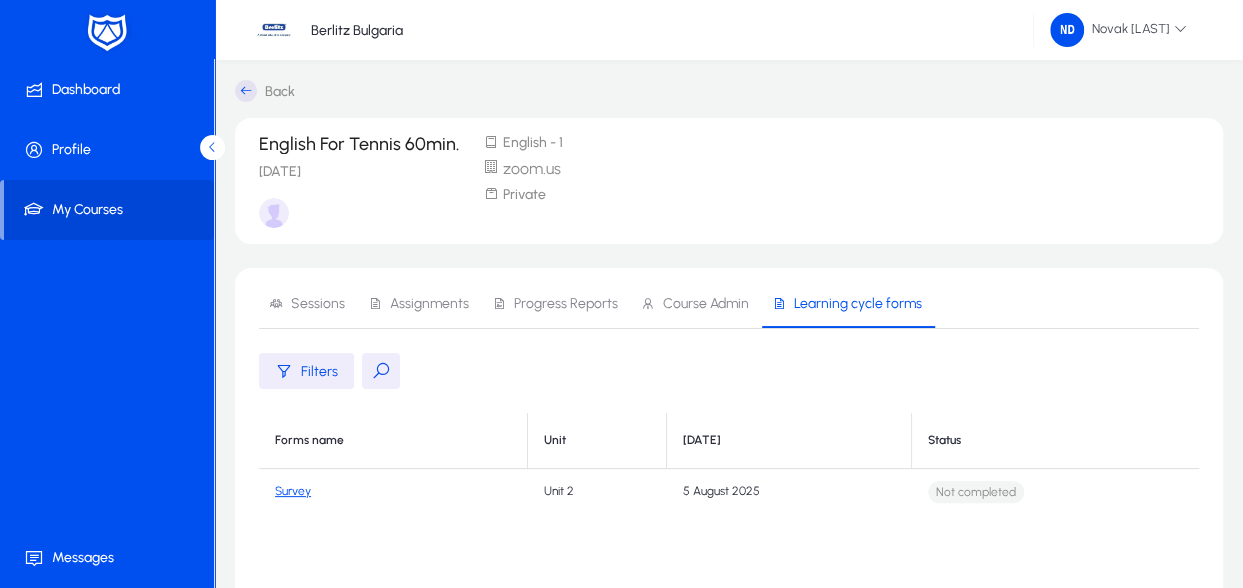 click on "Survey" 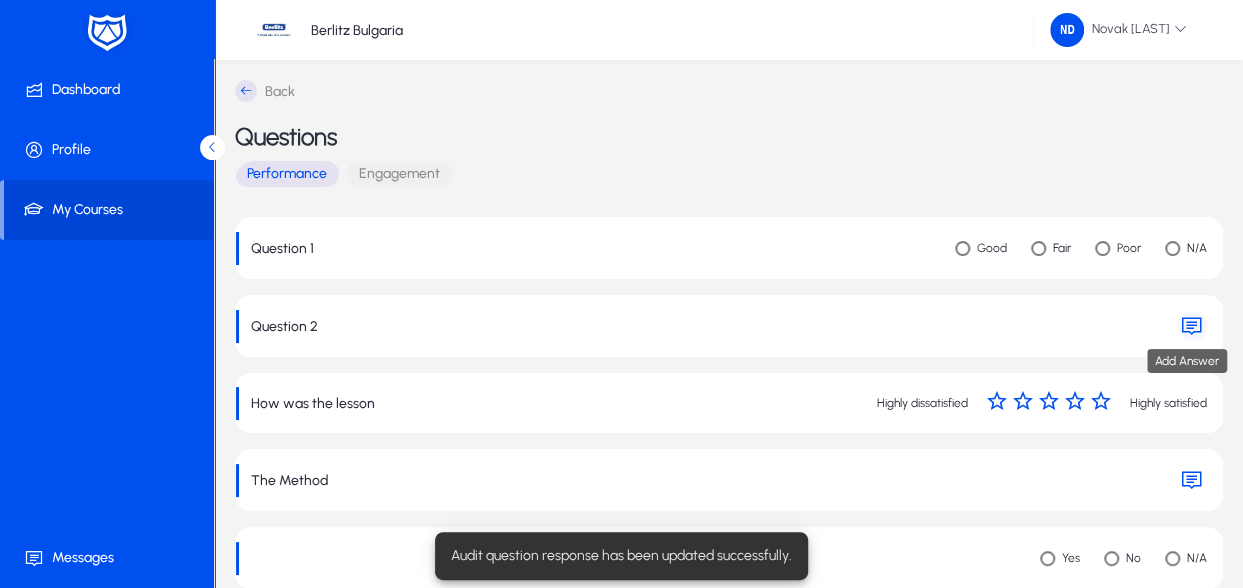 click 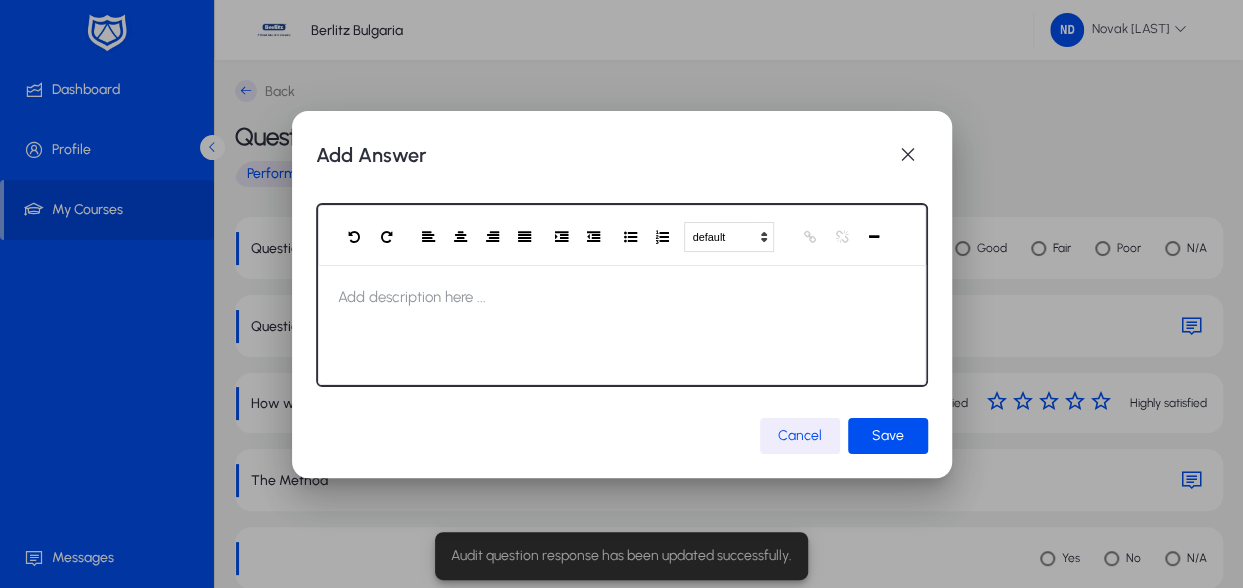 click at bounding box center (622, 325) 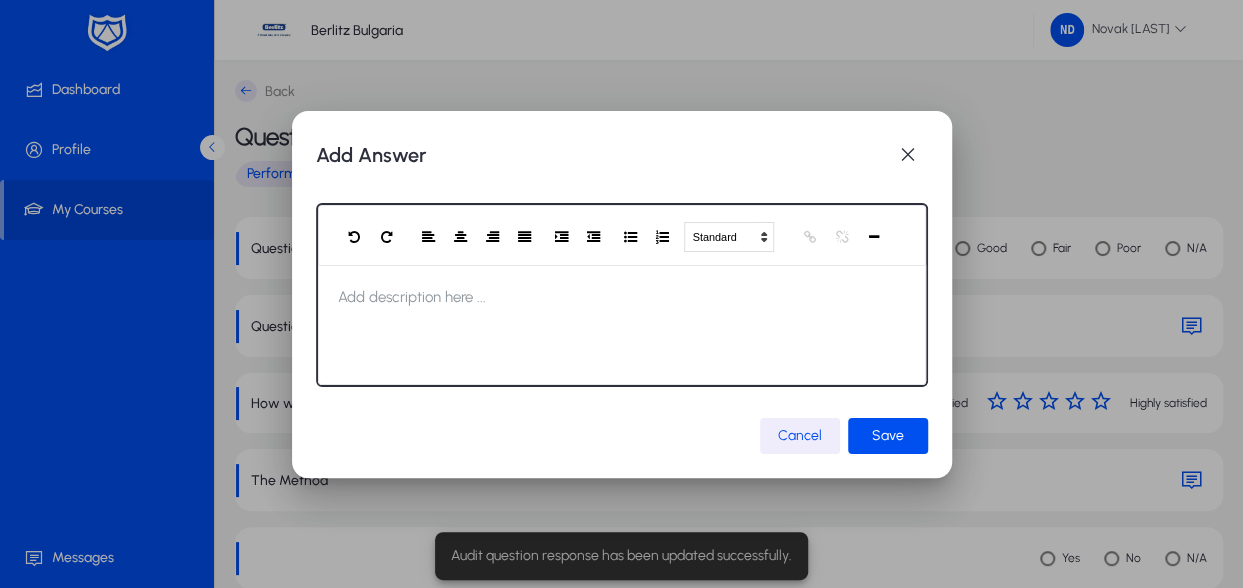type 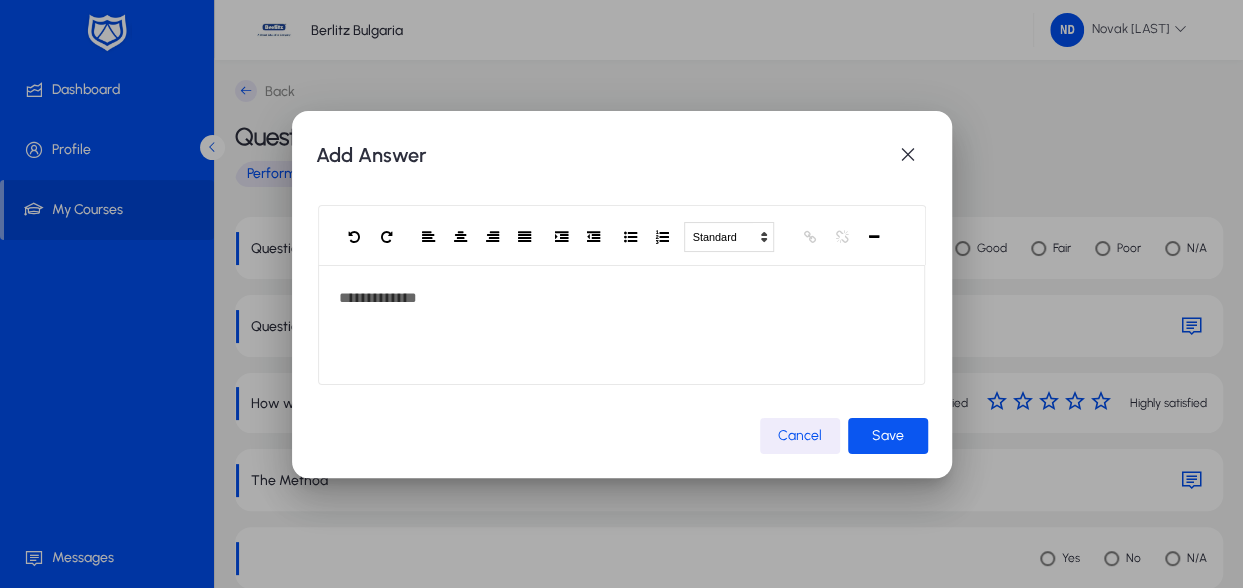 click on "Save" 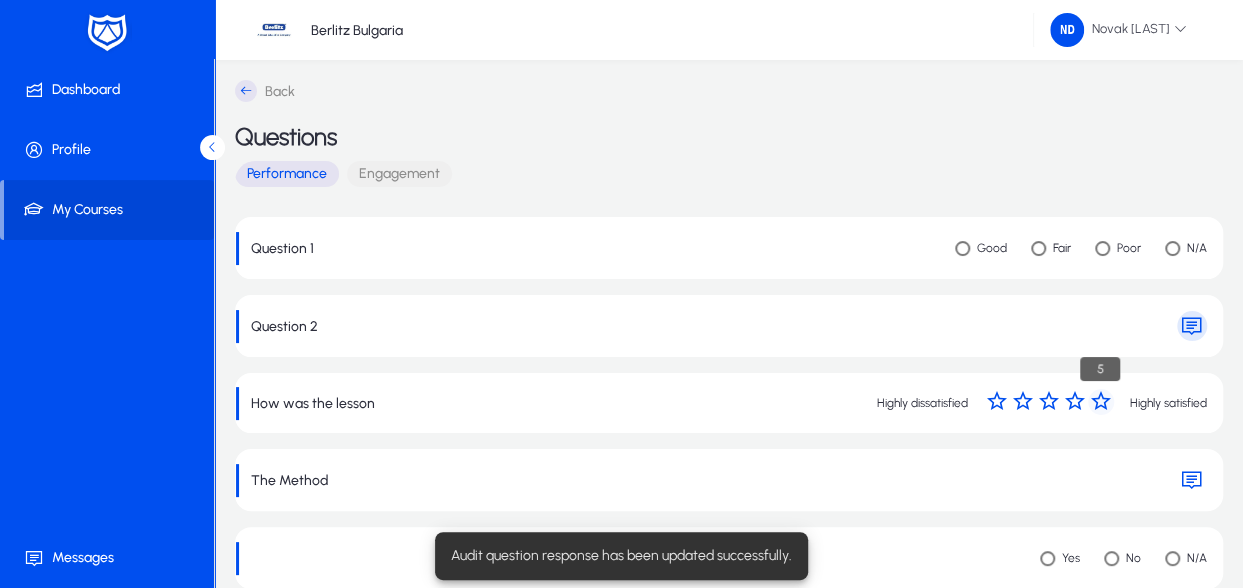 click at bounding box center (1101, 402) 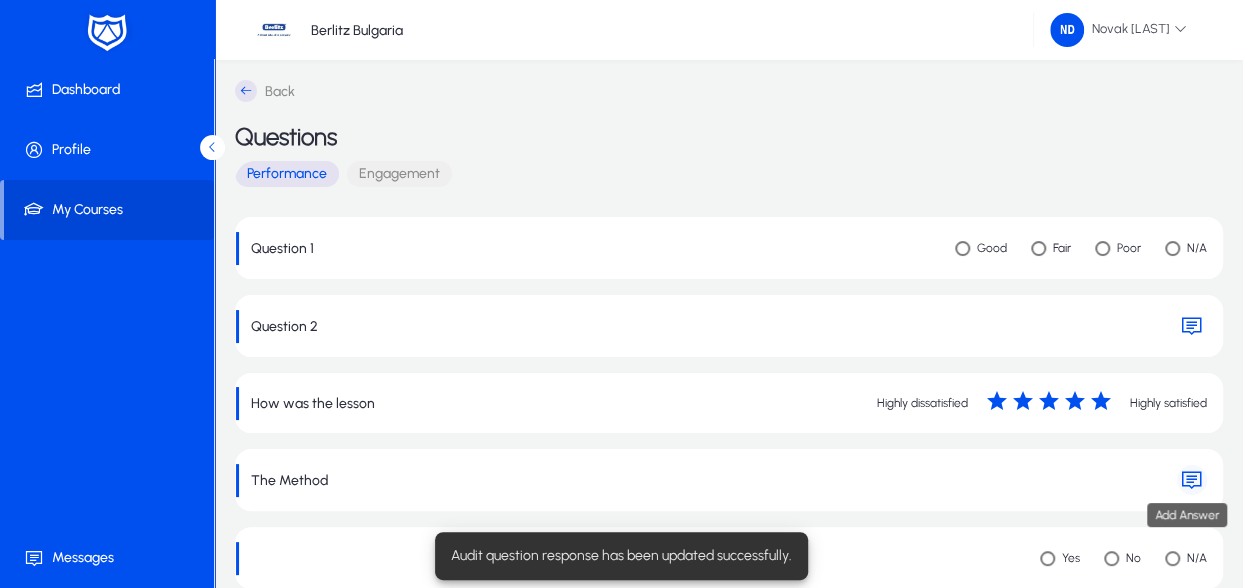 click 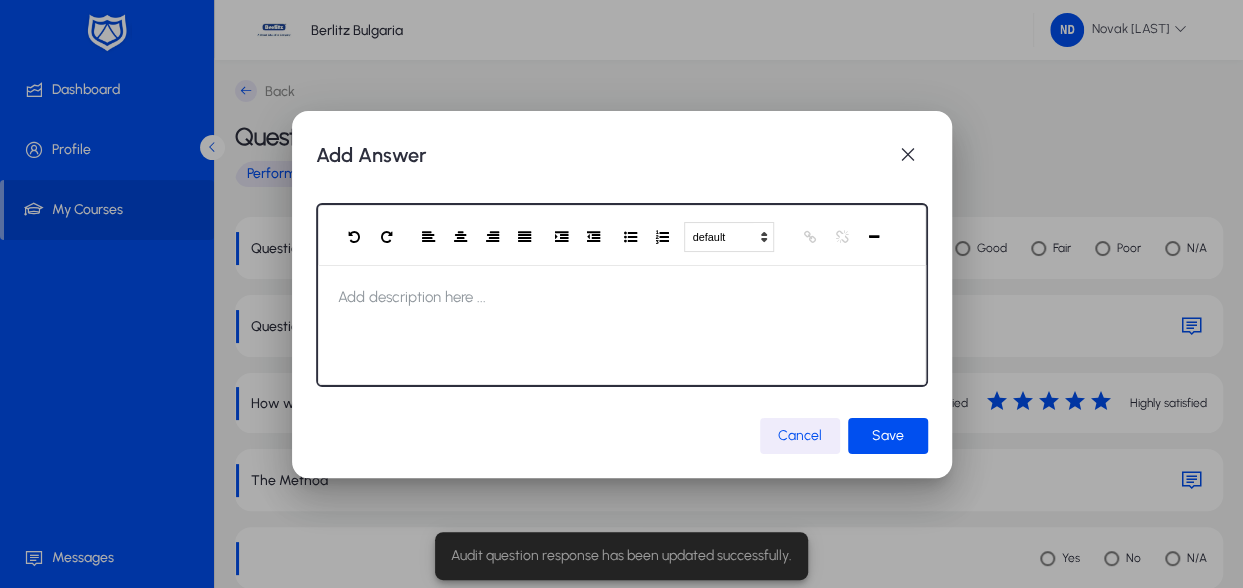 click at bounding box center [622, 325] 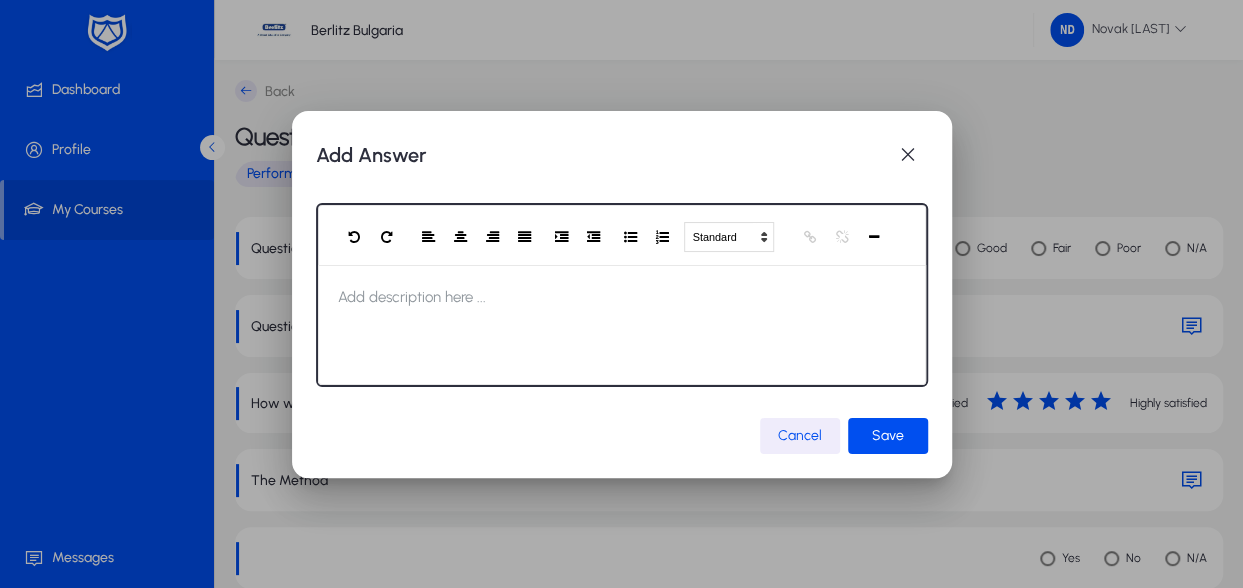 type 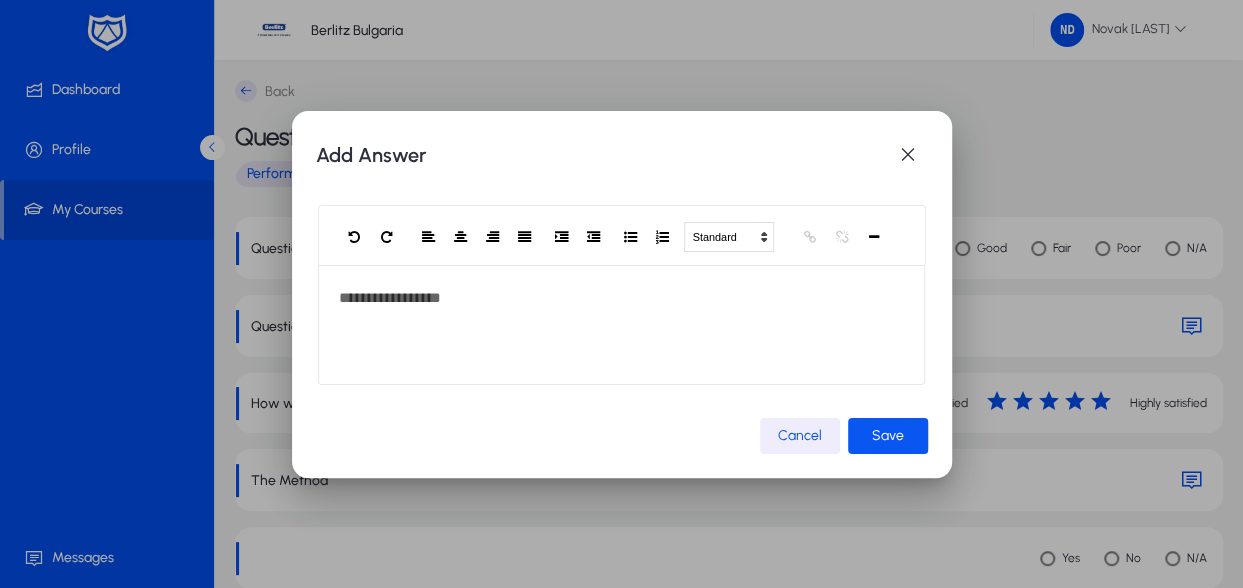 click on "Save" 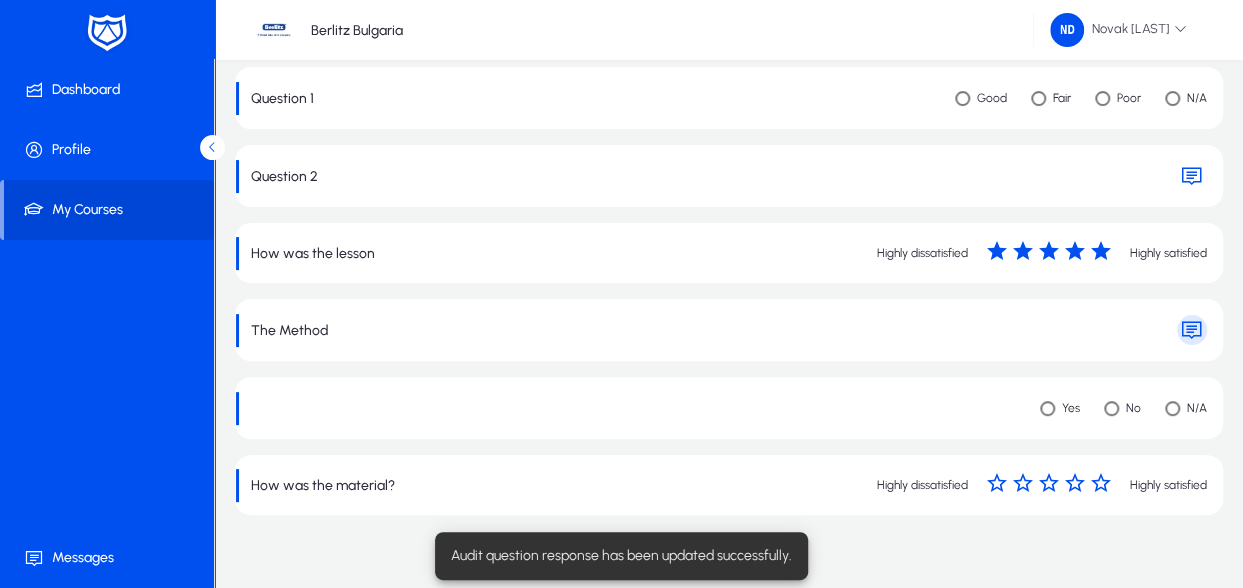 scroll, scrollTop: 176, scrollLeft: 0, axis: vertical 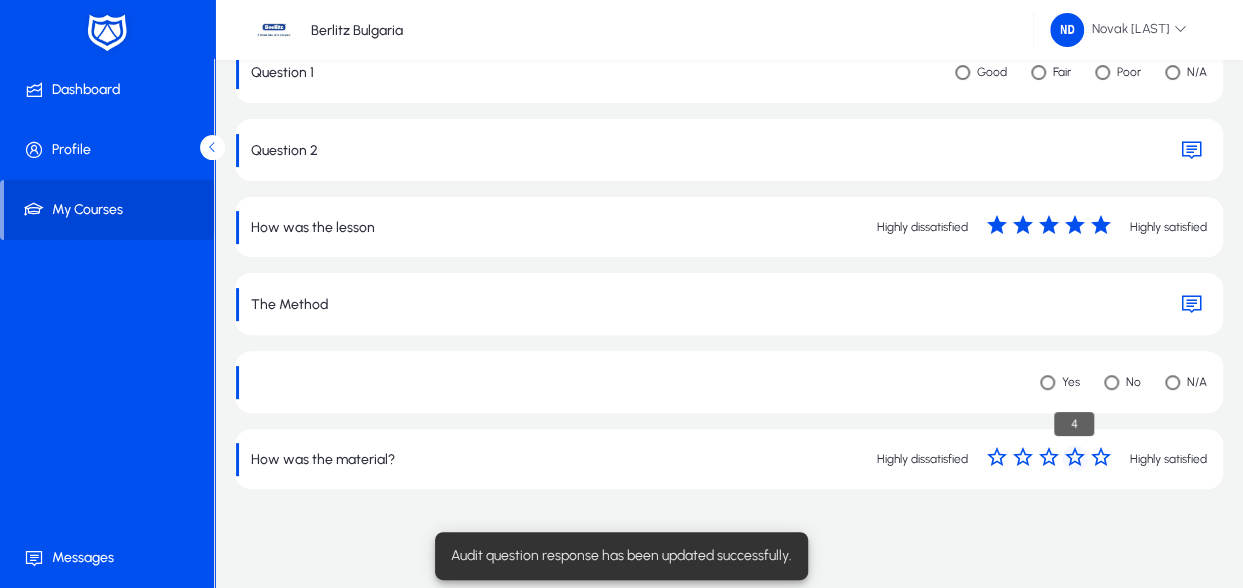 click at bounding box center (1075, 226) 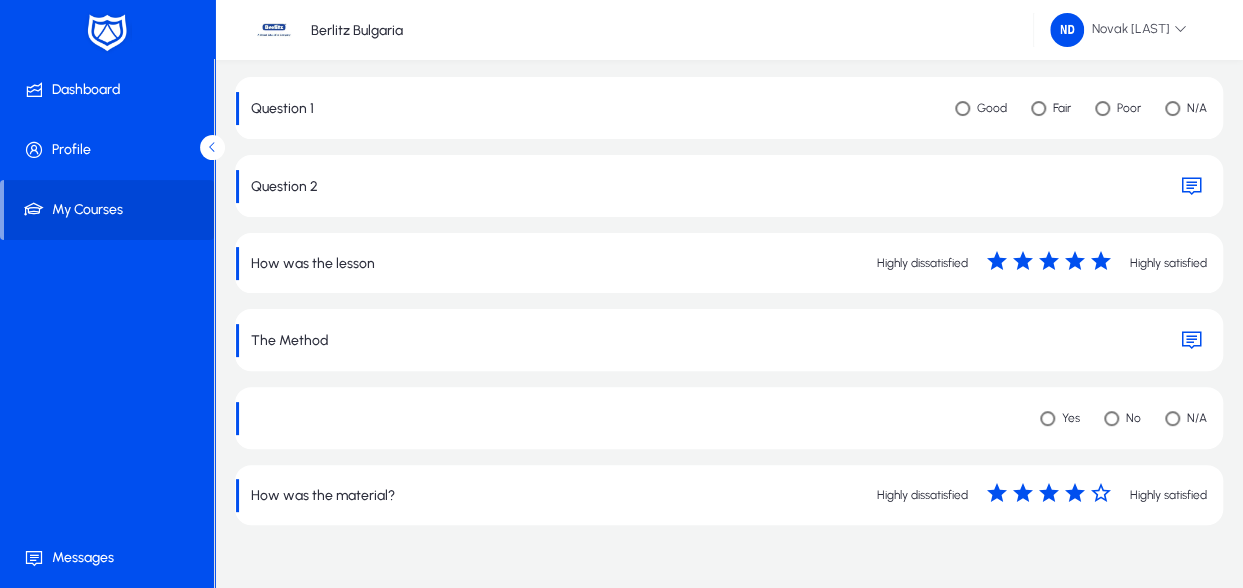 scroll, scrollTop: 0, scrollLeft: 0, axis: both 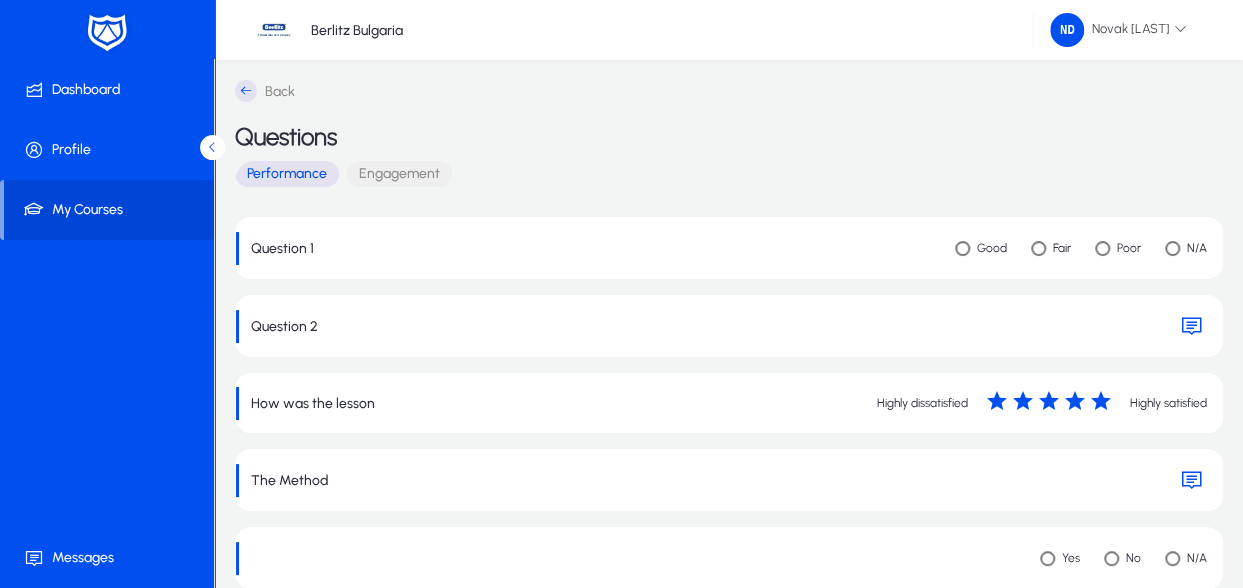 click on "Engagement" at bounding box center (399, 174) 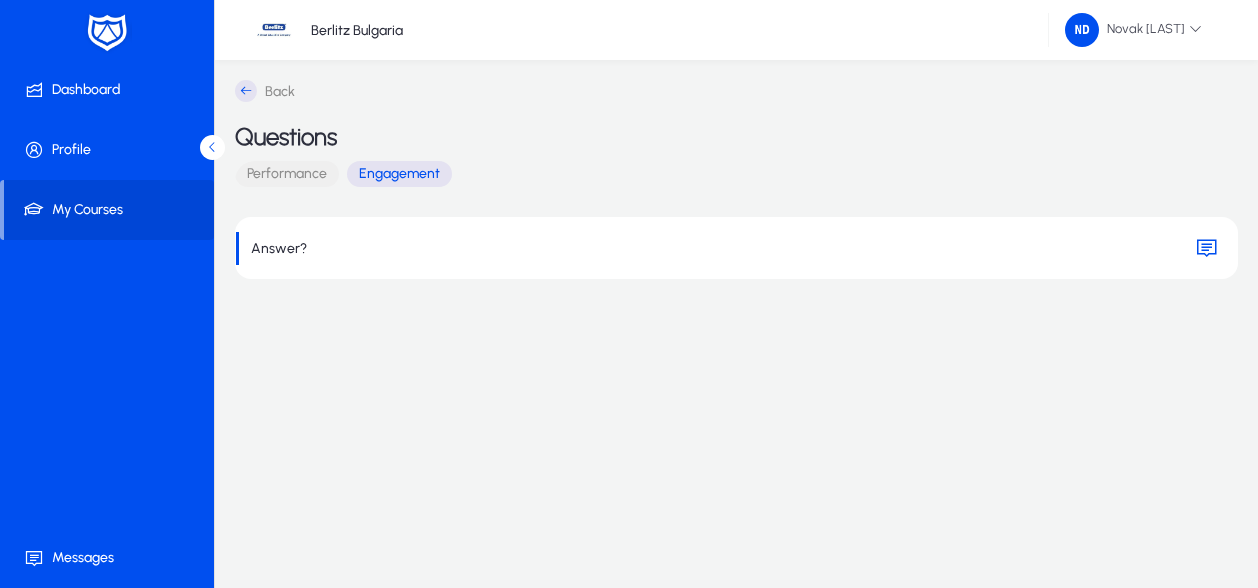 click on "Answer?" 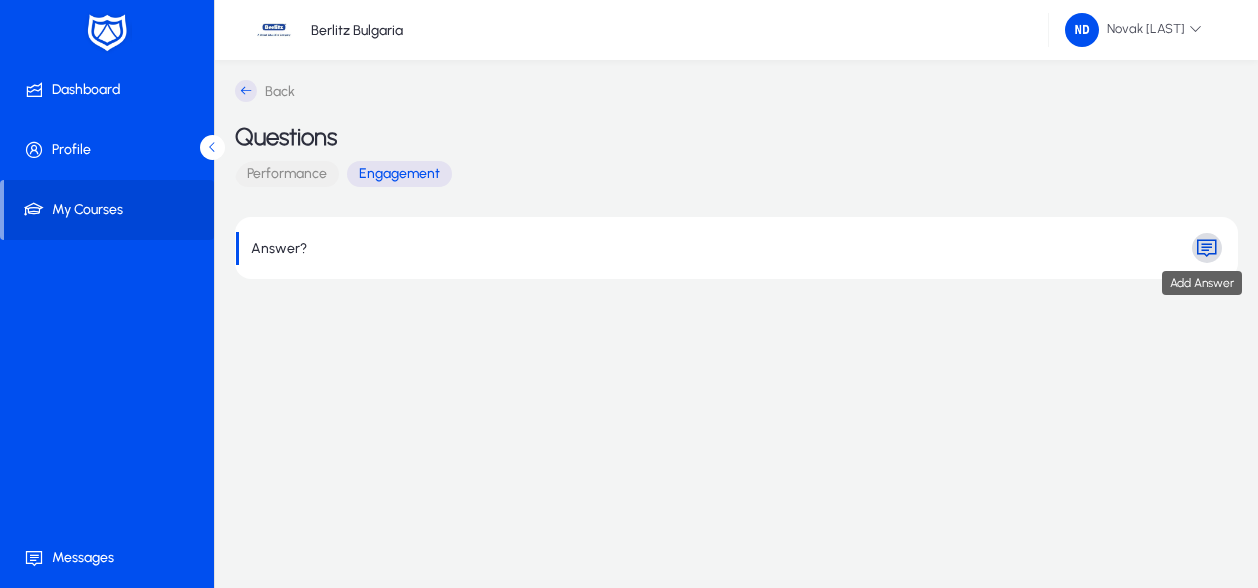 click 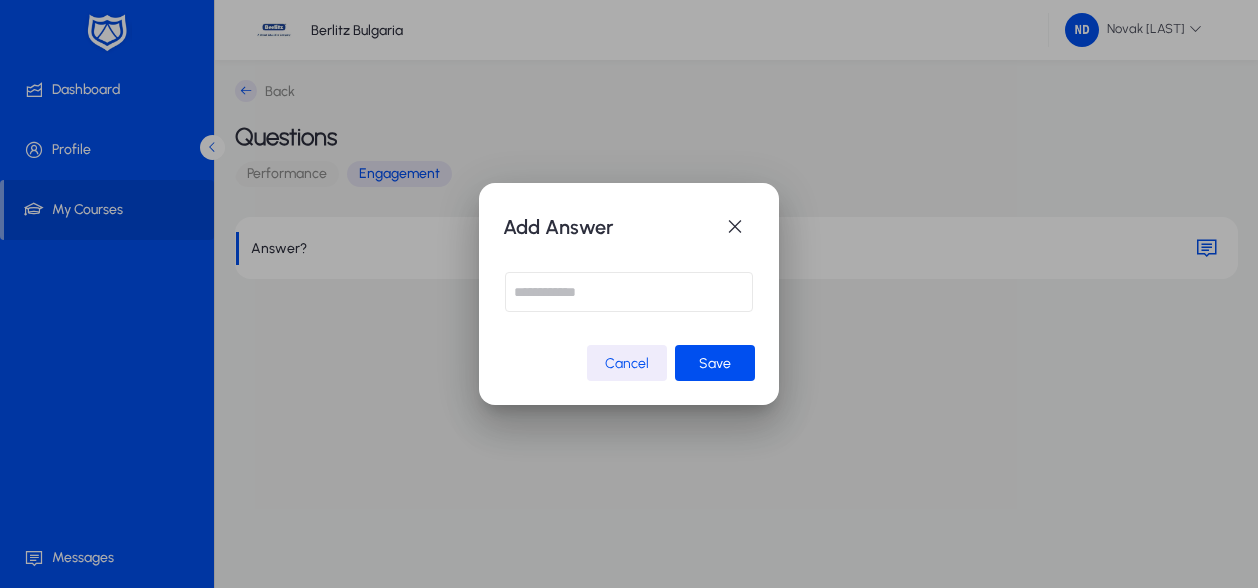 click at bounding box center [629, 292] 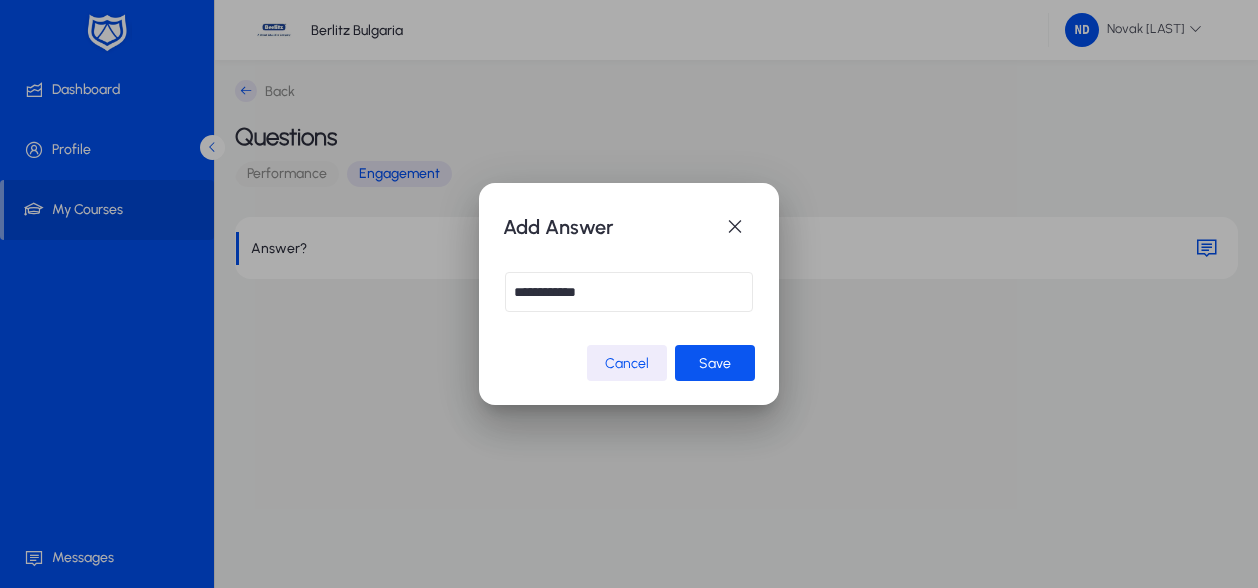 type on "**********" 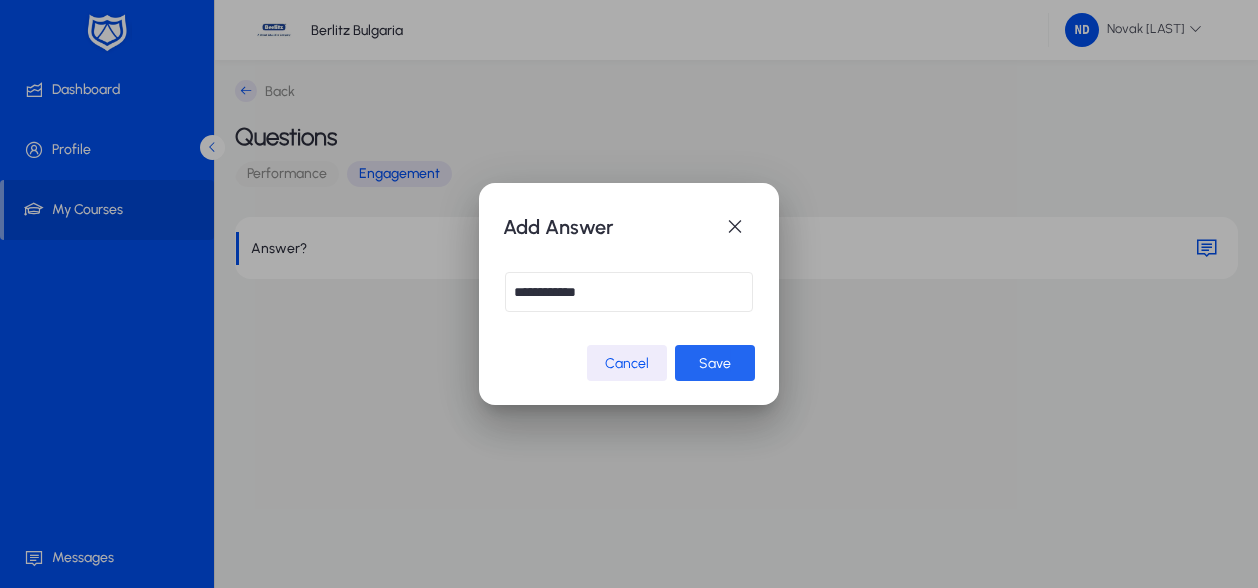 click 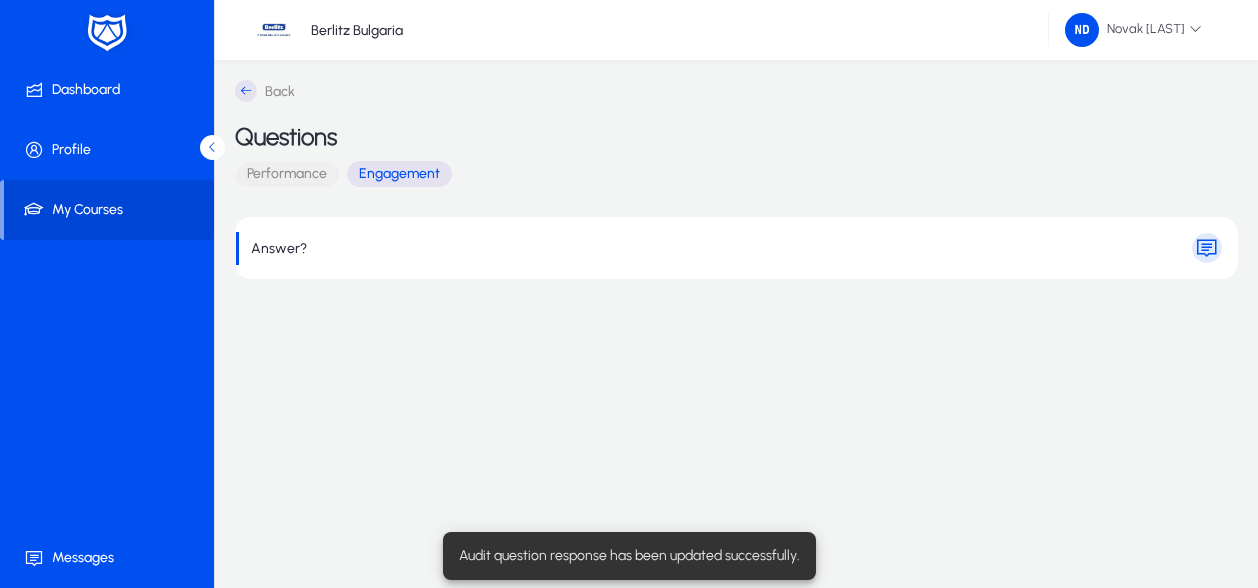 click on "Answer?" 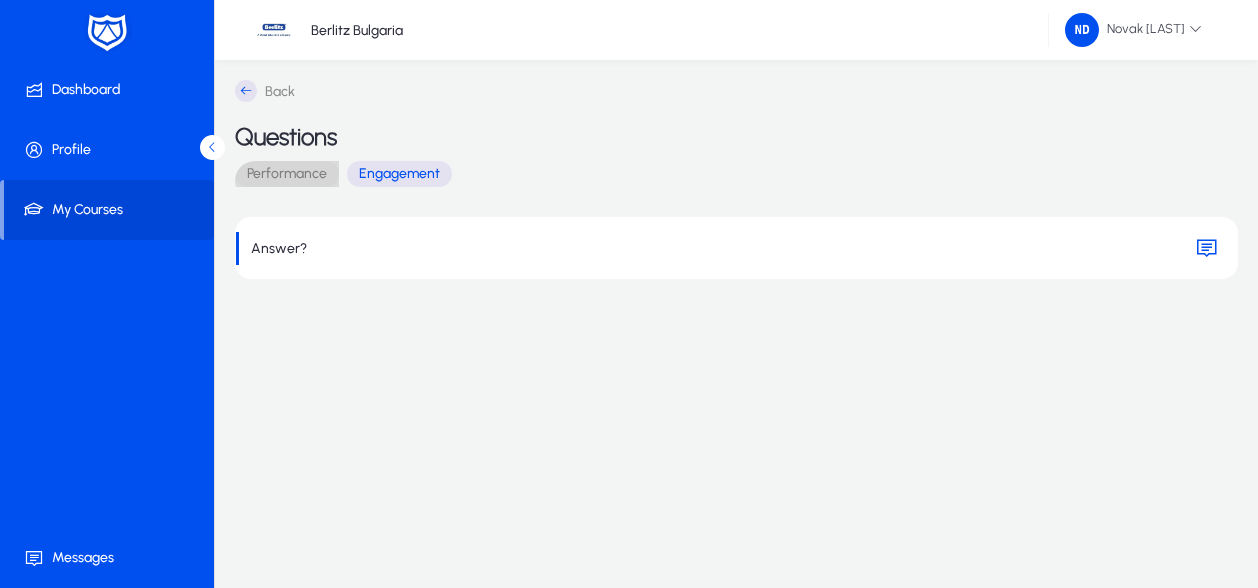click on "Performance" at bounding box center (287, 174) 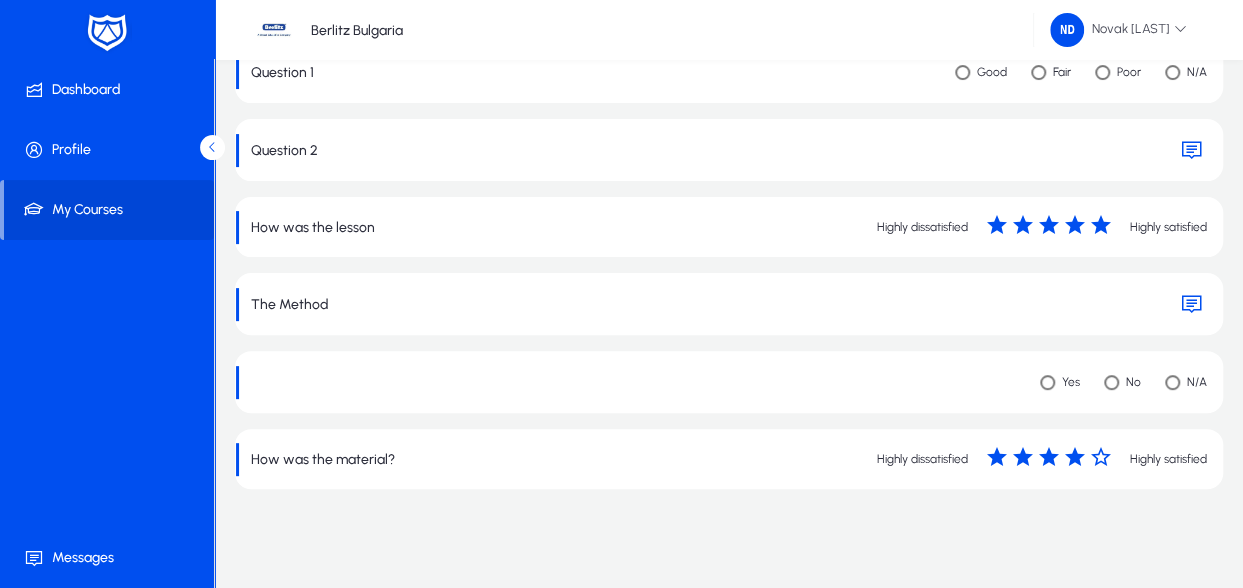 scroll, scrollTop: 0, scrollLeft: 0, axis: both 